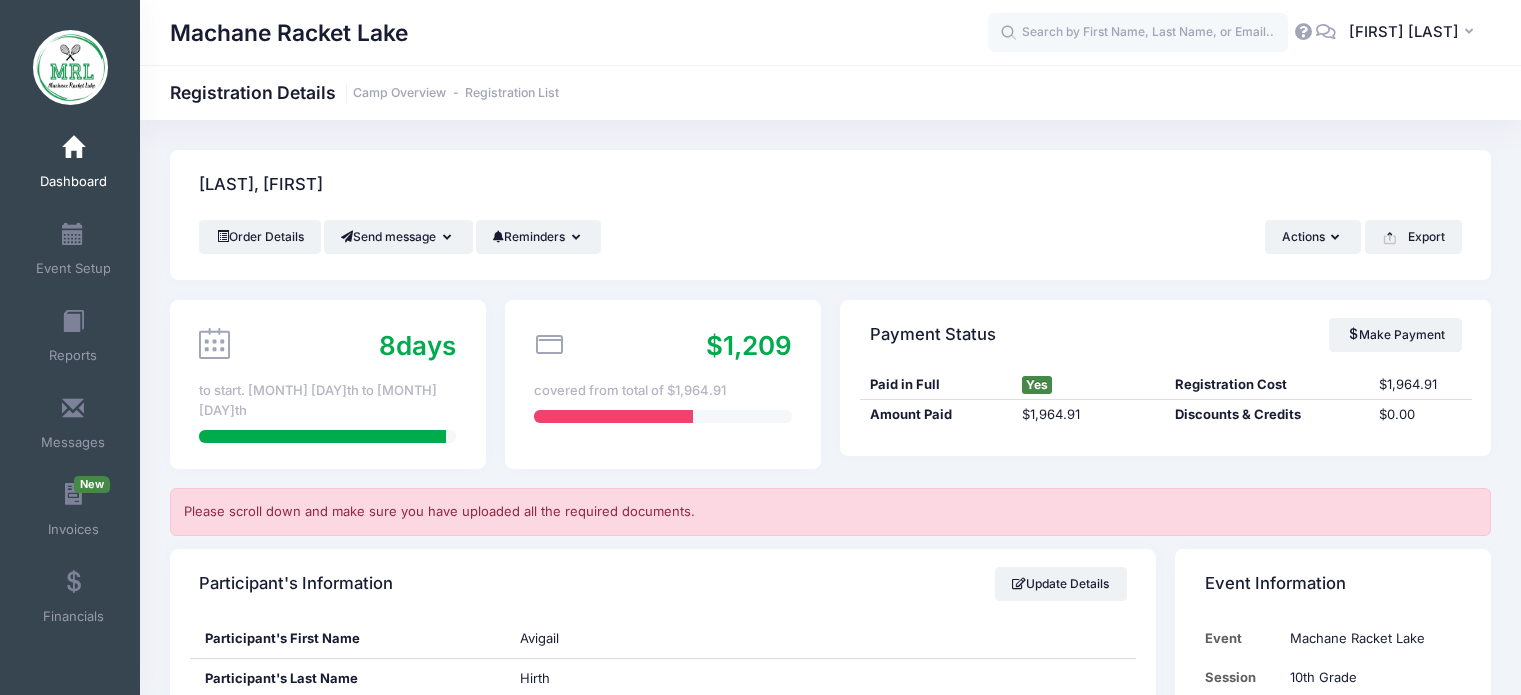 scroll, scrollTop: 2098, scrollLeft: 0, axis: vertical 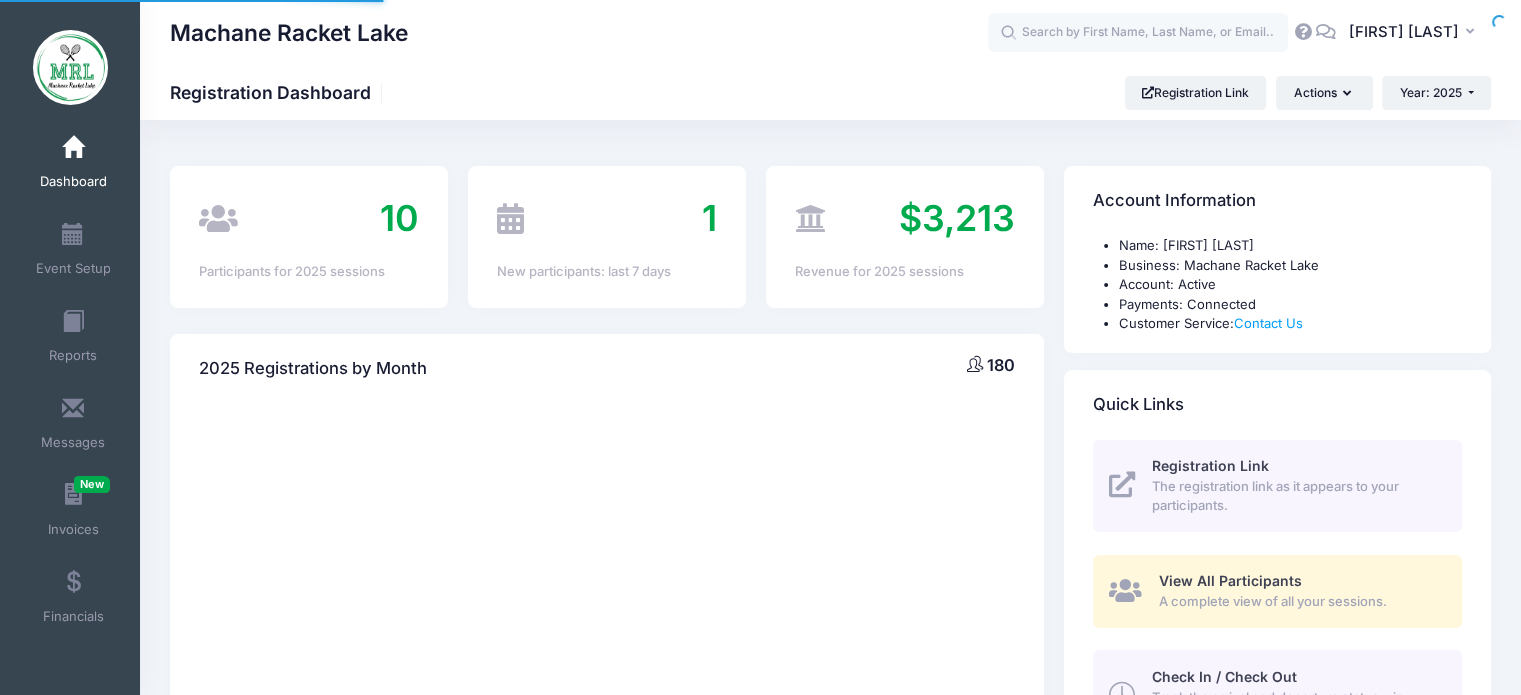 select 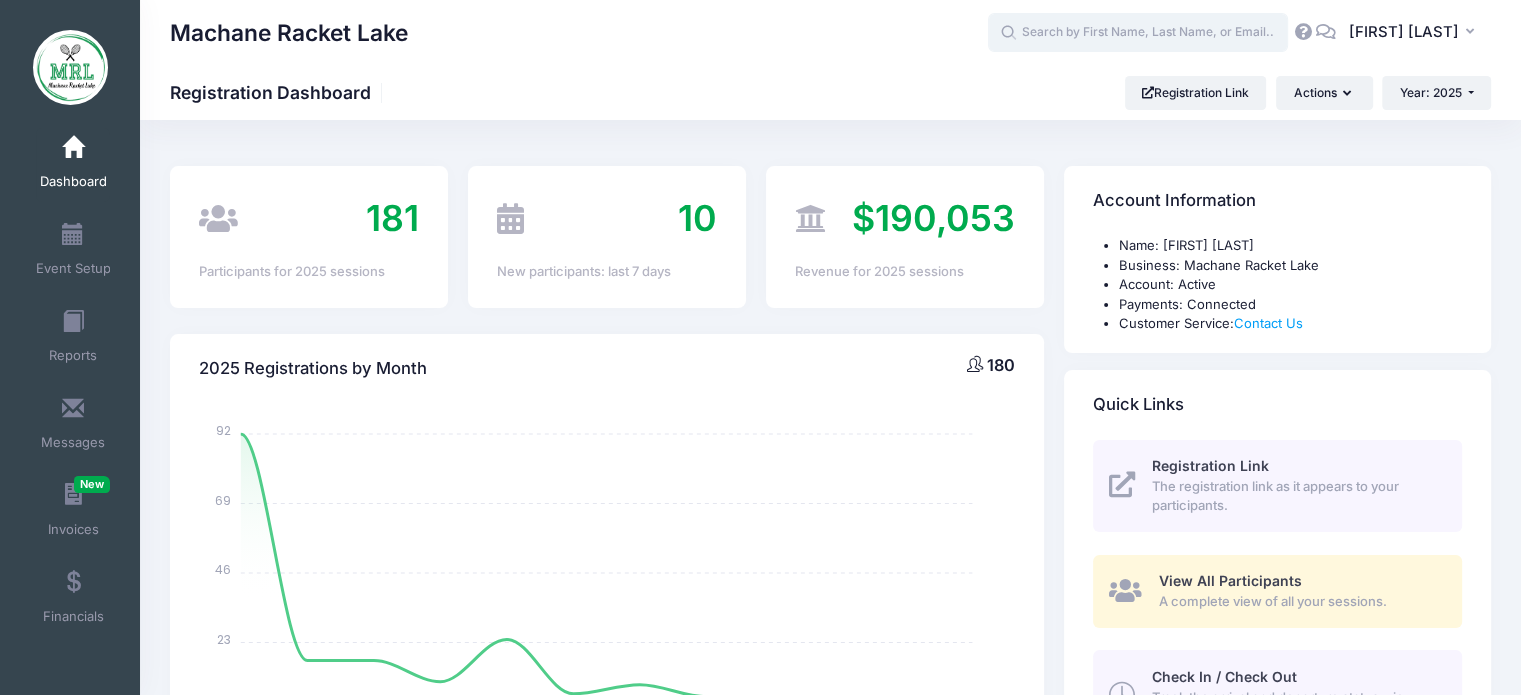 click at bounding box center [1138, 33] 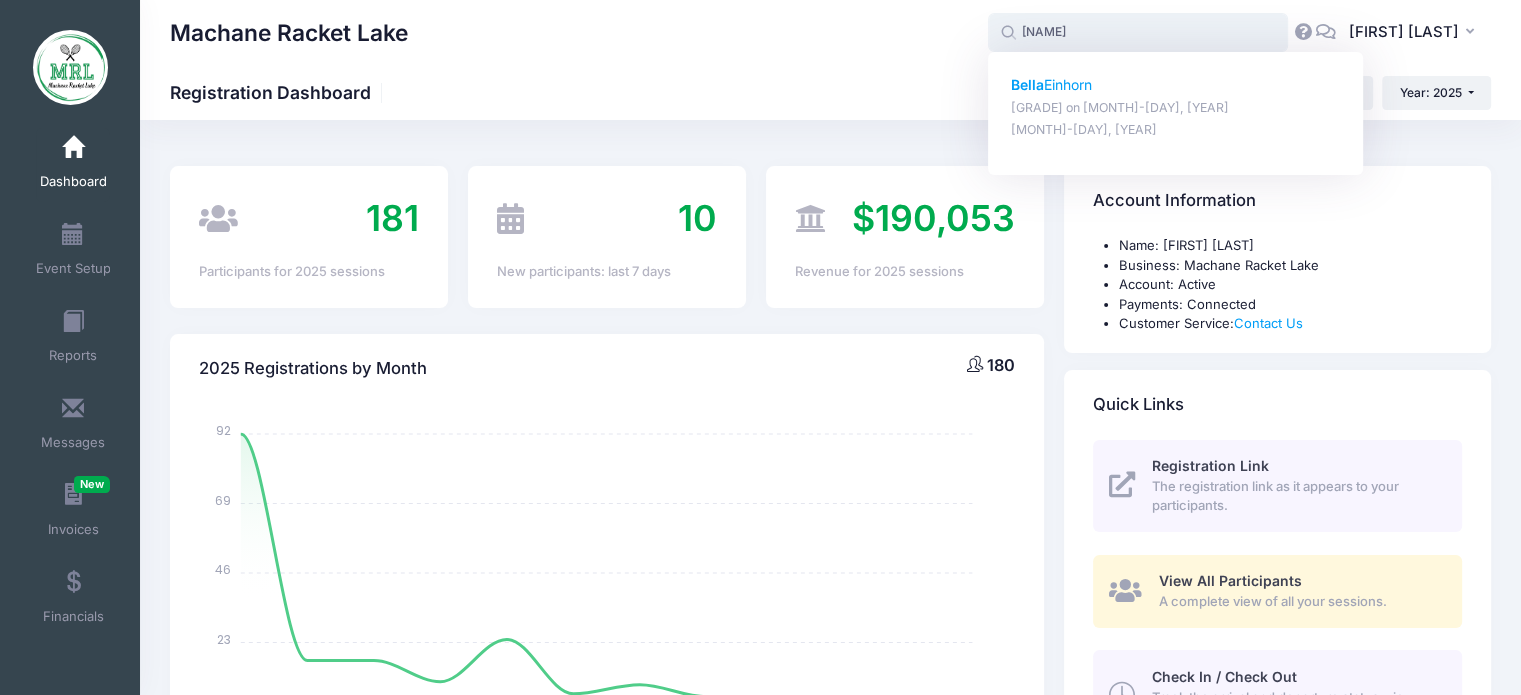 click on "Bella  Einhorn" at bounding box center [1176, 85] 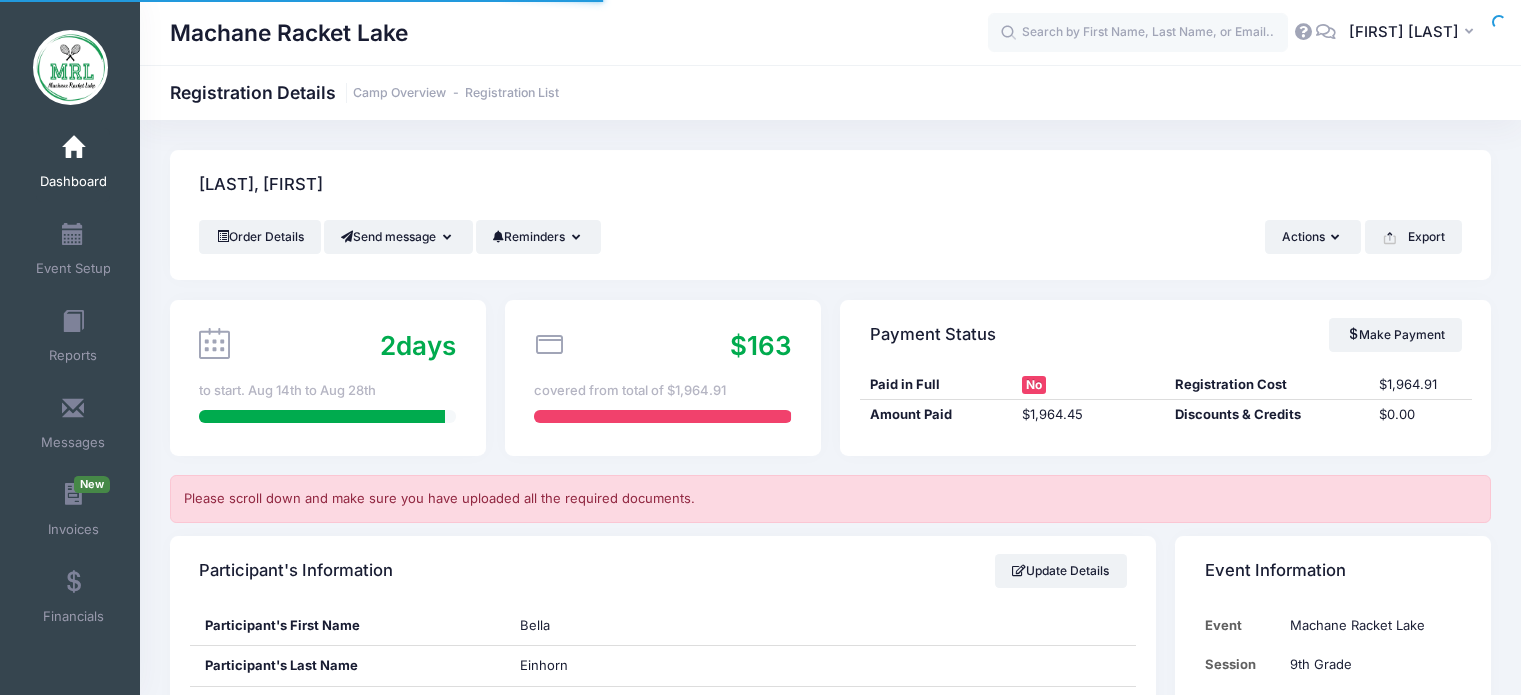 scroll, scrollTop: 0, scrollLeft: 0, axis: both 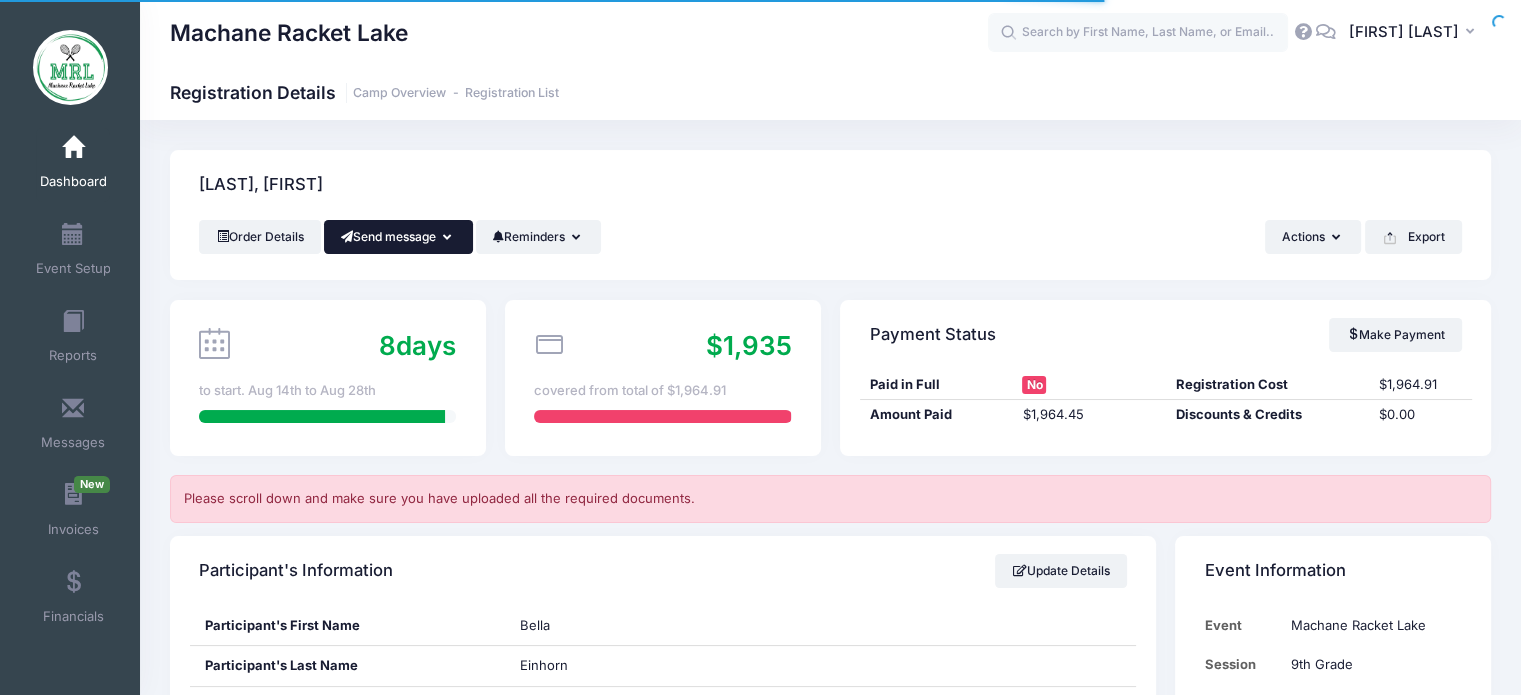 click at bounding box center (449, 238) 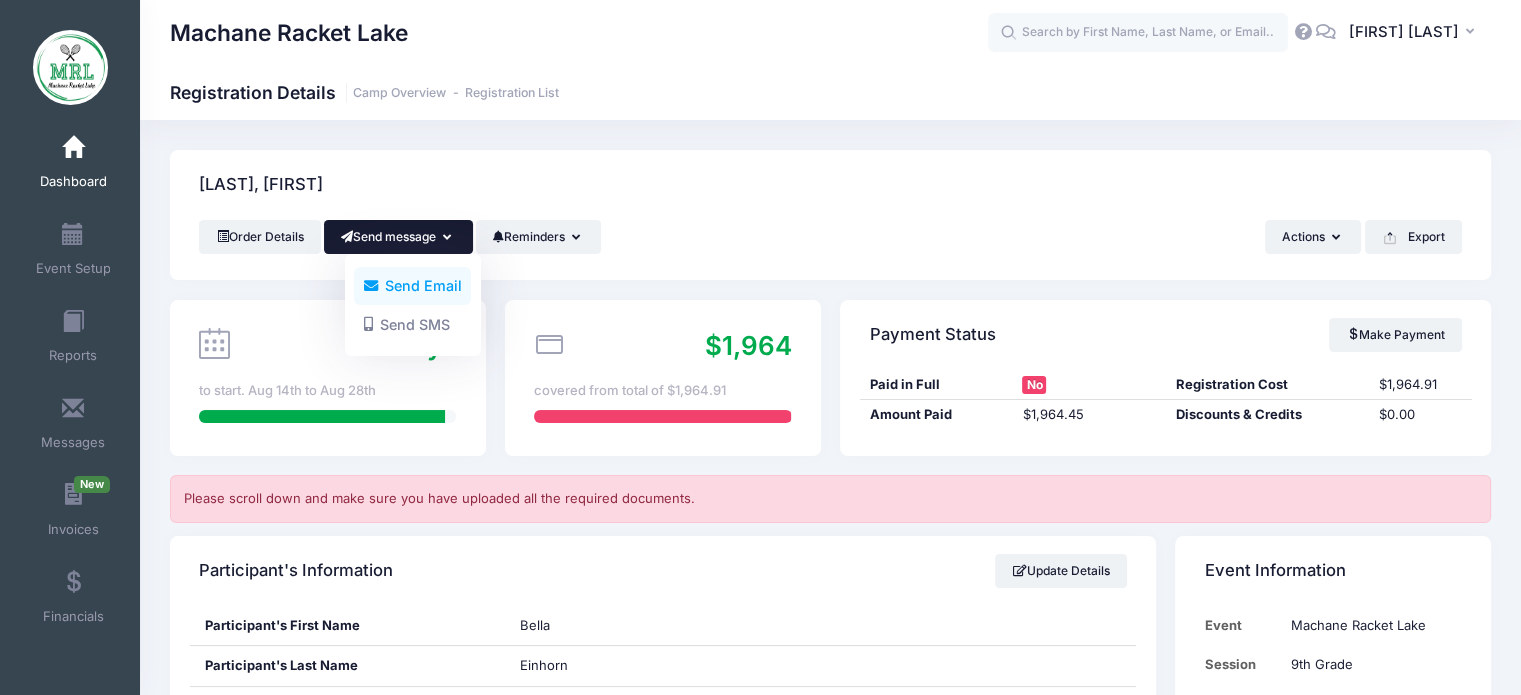 click on "Send Email" at bounding box center (412, 286) 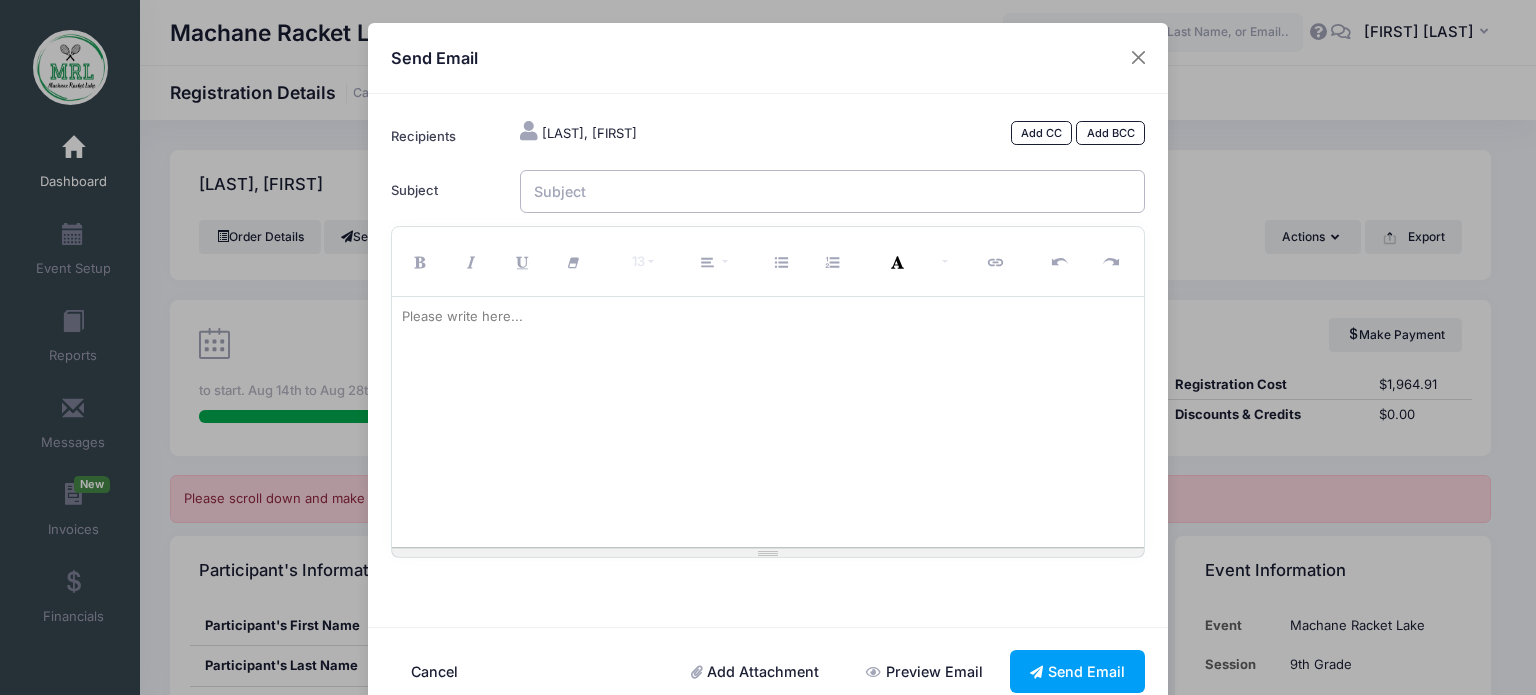 click on "Subject" at bounding box center [833, 191] 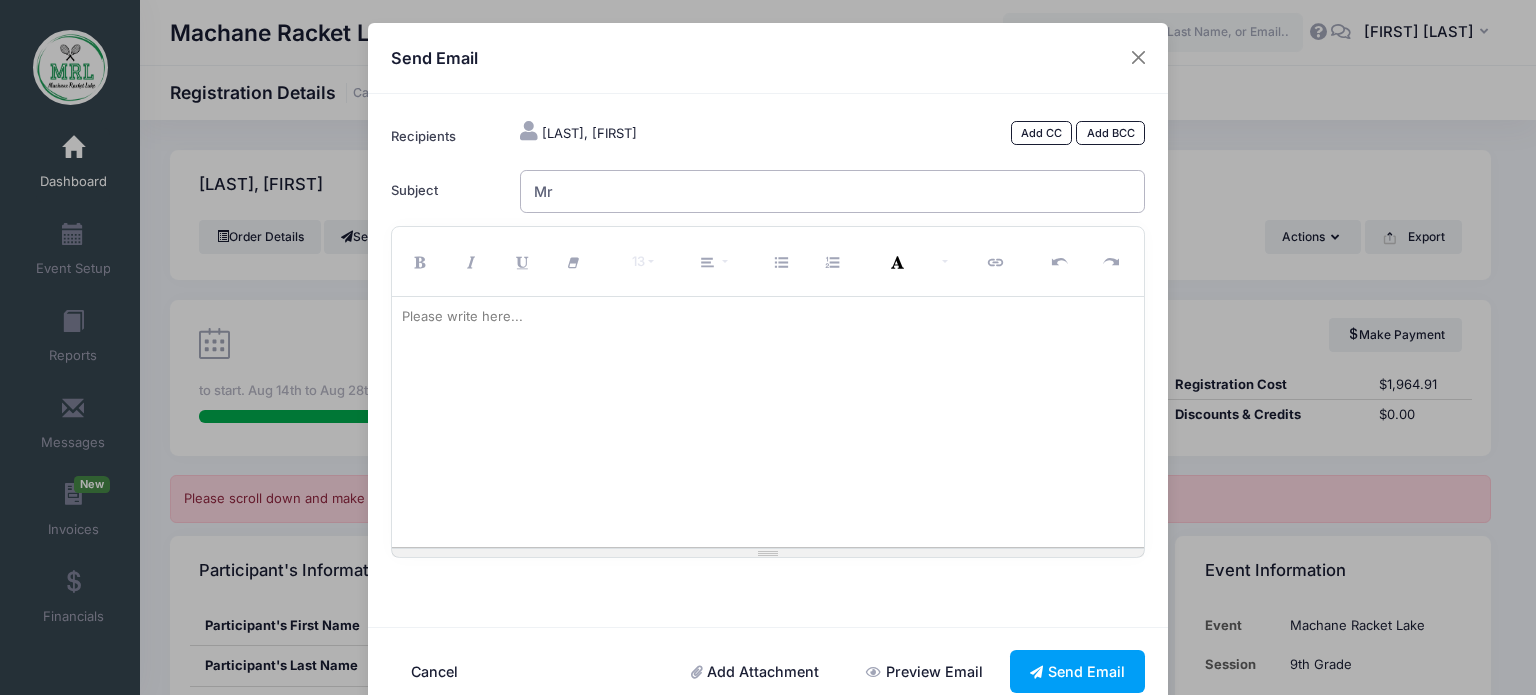 type on "MRL forms" 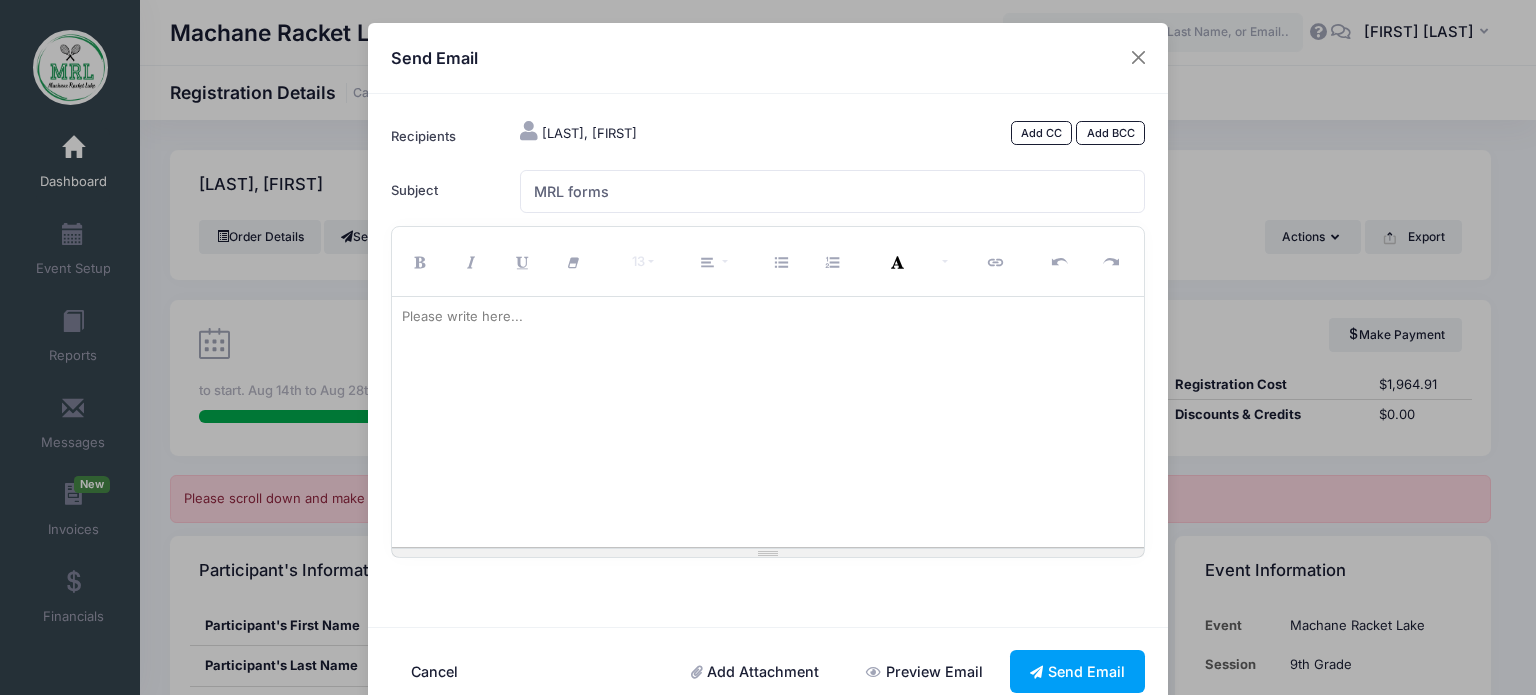 click on "Add Attachment" at bounding box center [755, 671] 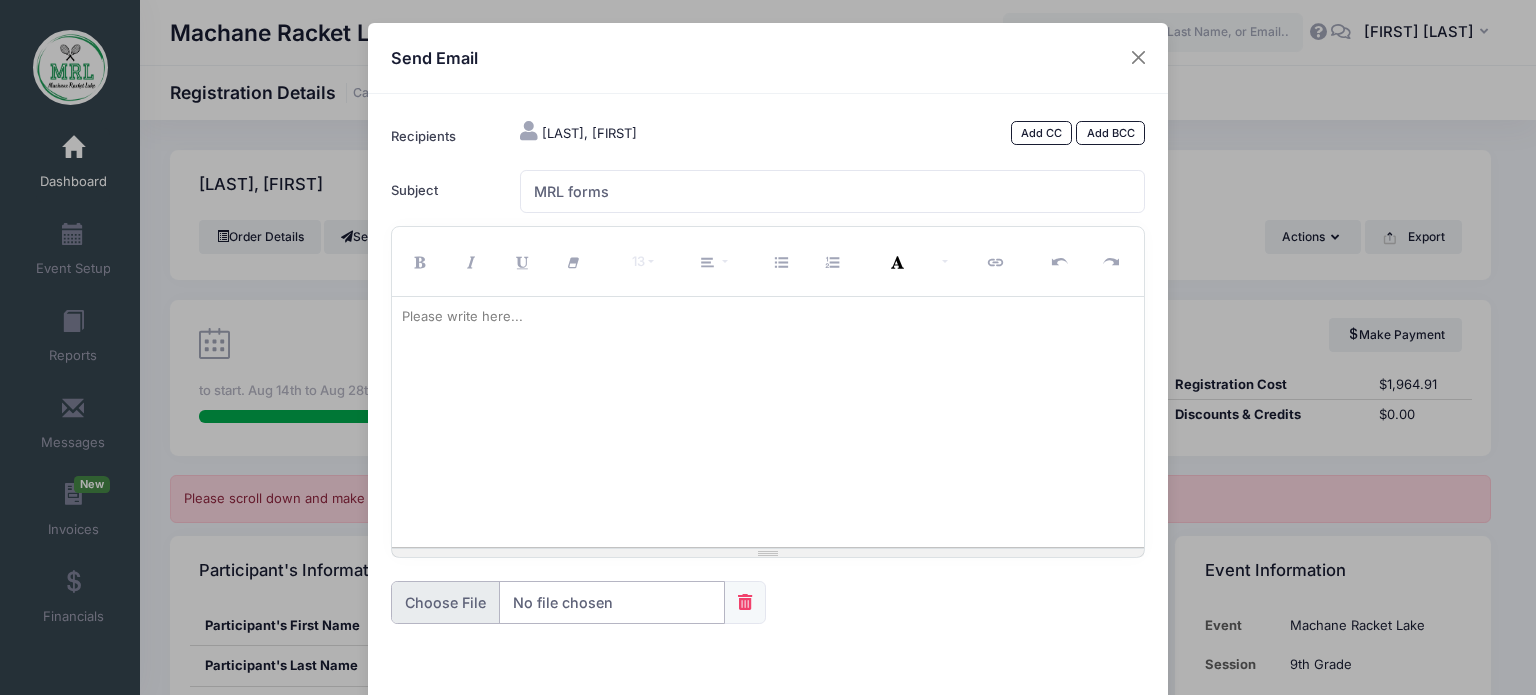 click at bounding box center [558, 602] 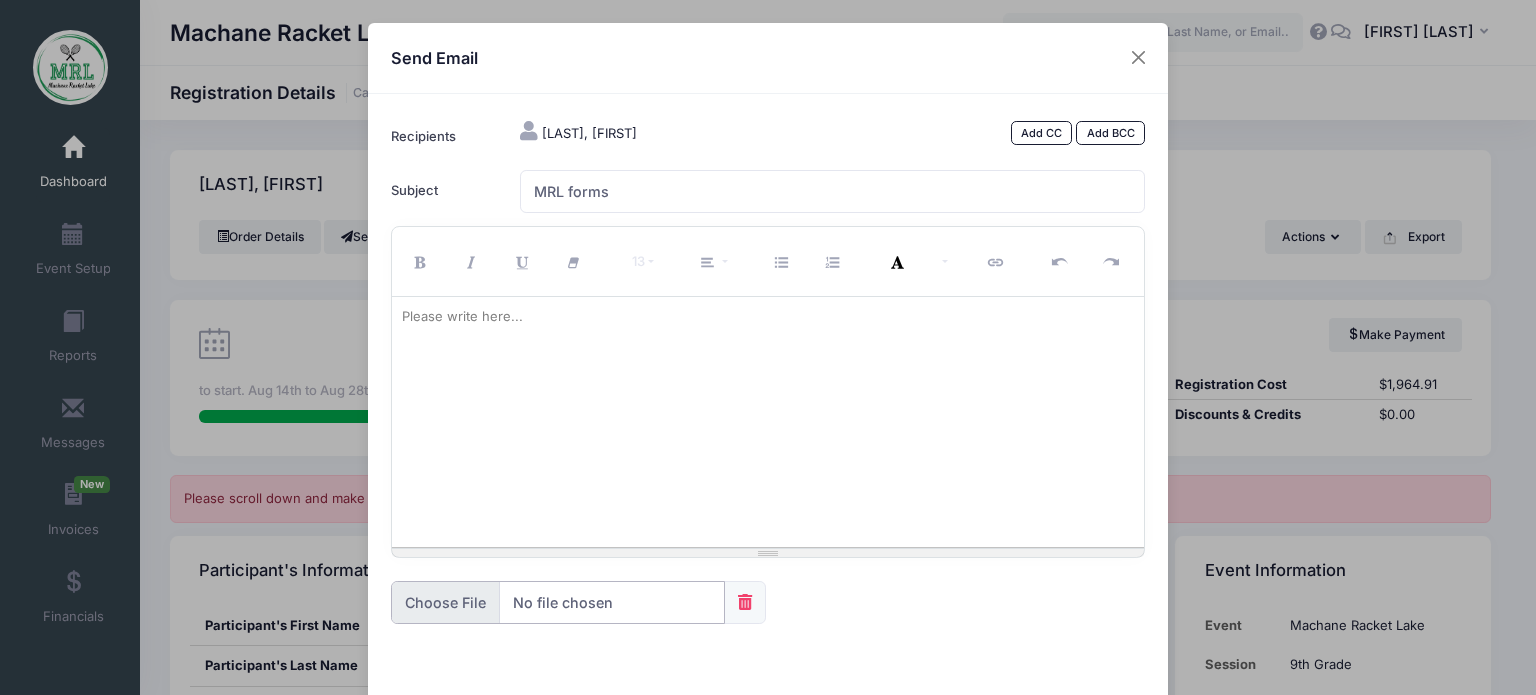 type on "C:\fakepath\Health History Form (1).pdf" 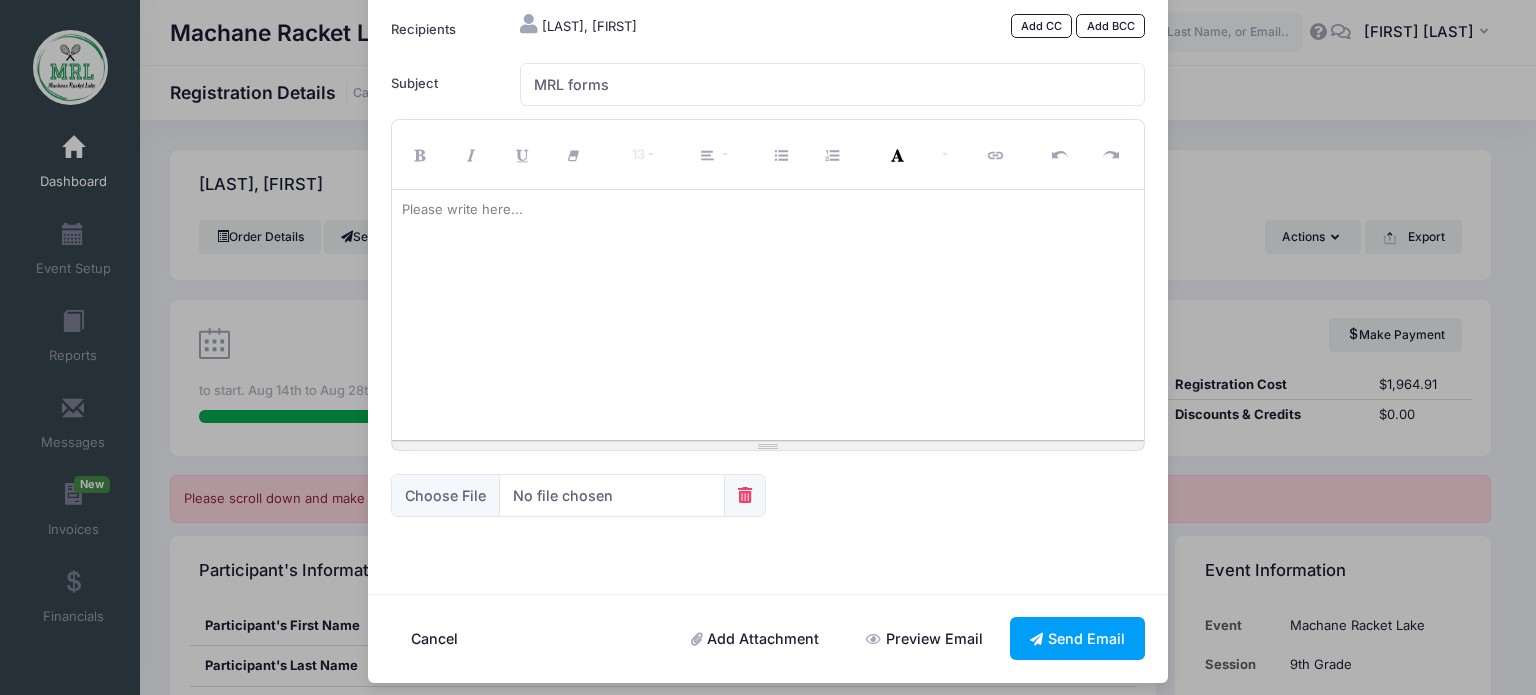 scroll, scrollTop: 116, scrollLeft: 0, axis: vertical 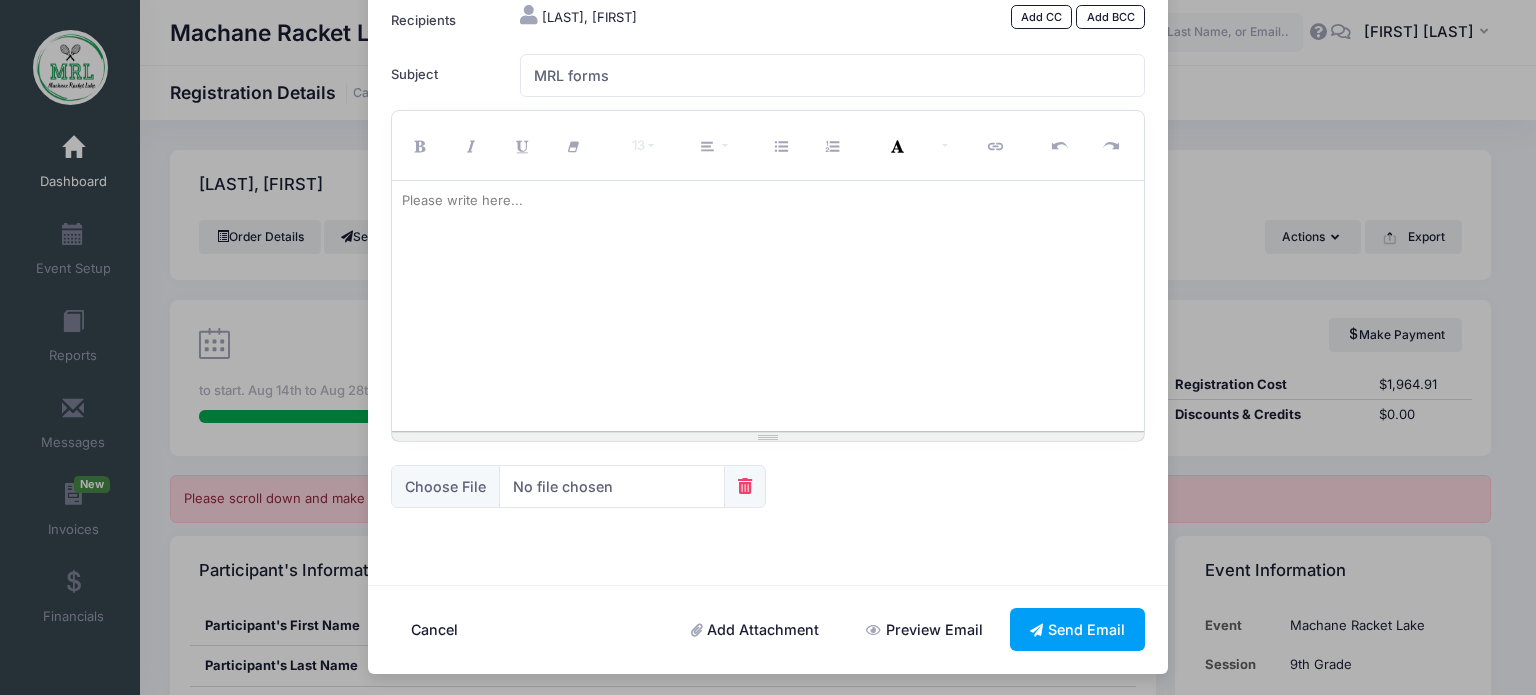 click on "Add Attachment" at bounding box center [755, 629] 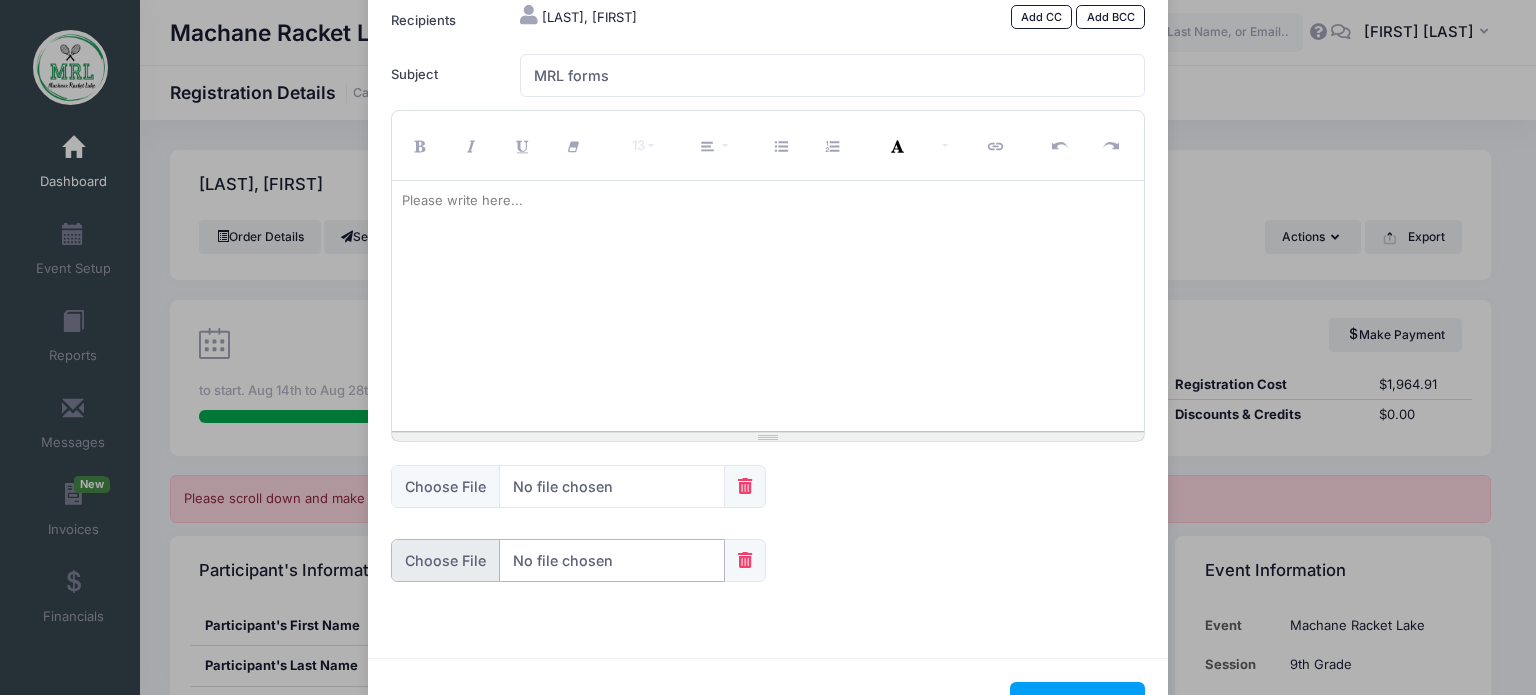 click at bounding box center (558, 560) 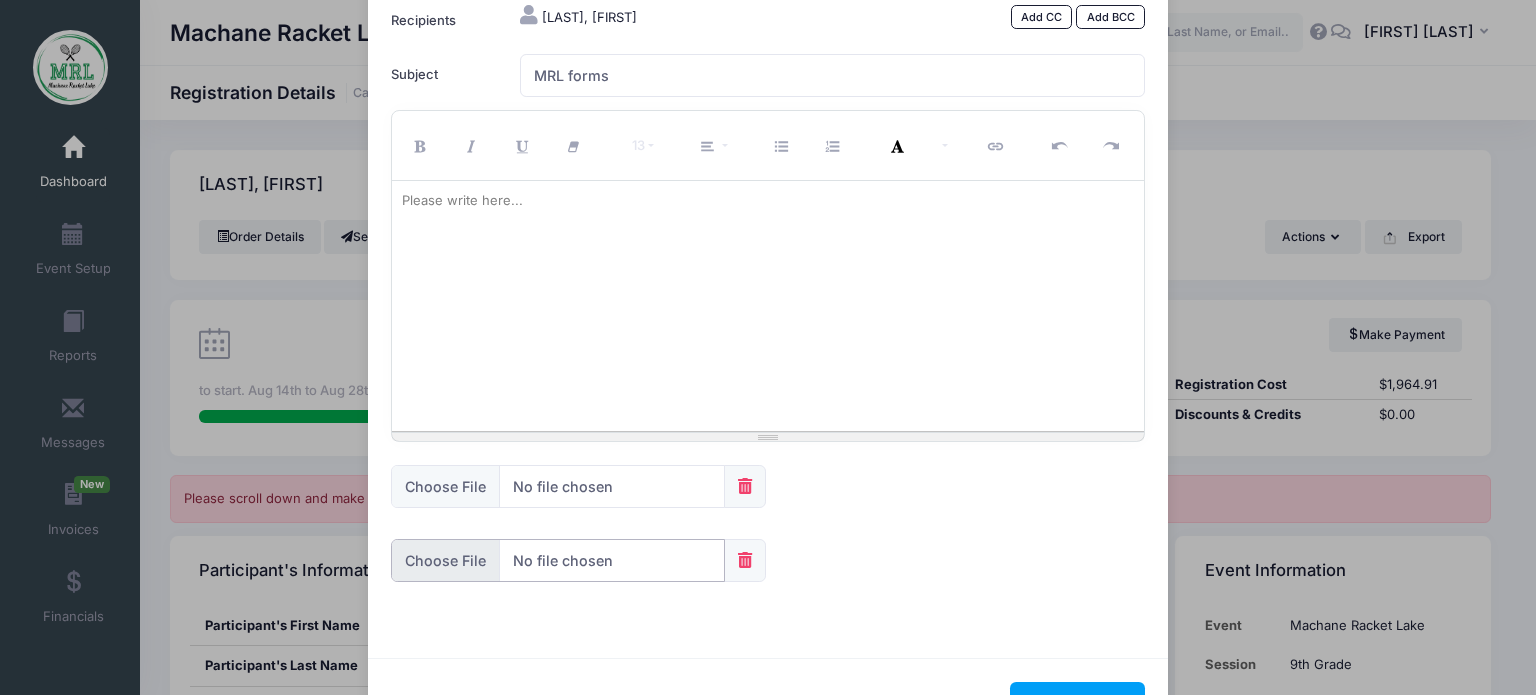 type on "C:\fakepath\Physician's Examination (3).pdf" 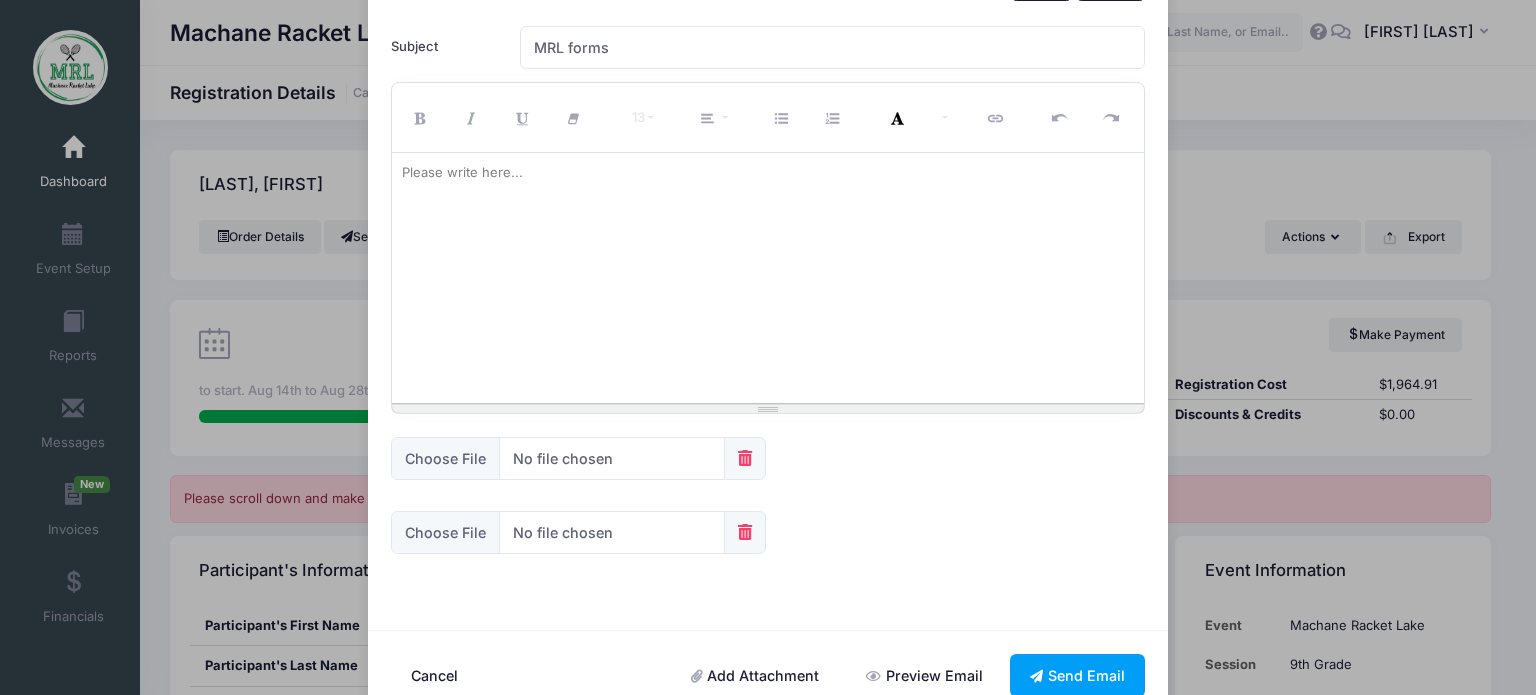 scroll, scrollTop: 156, scrollLeft: 0, axis: vertical 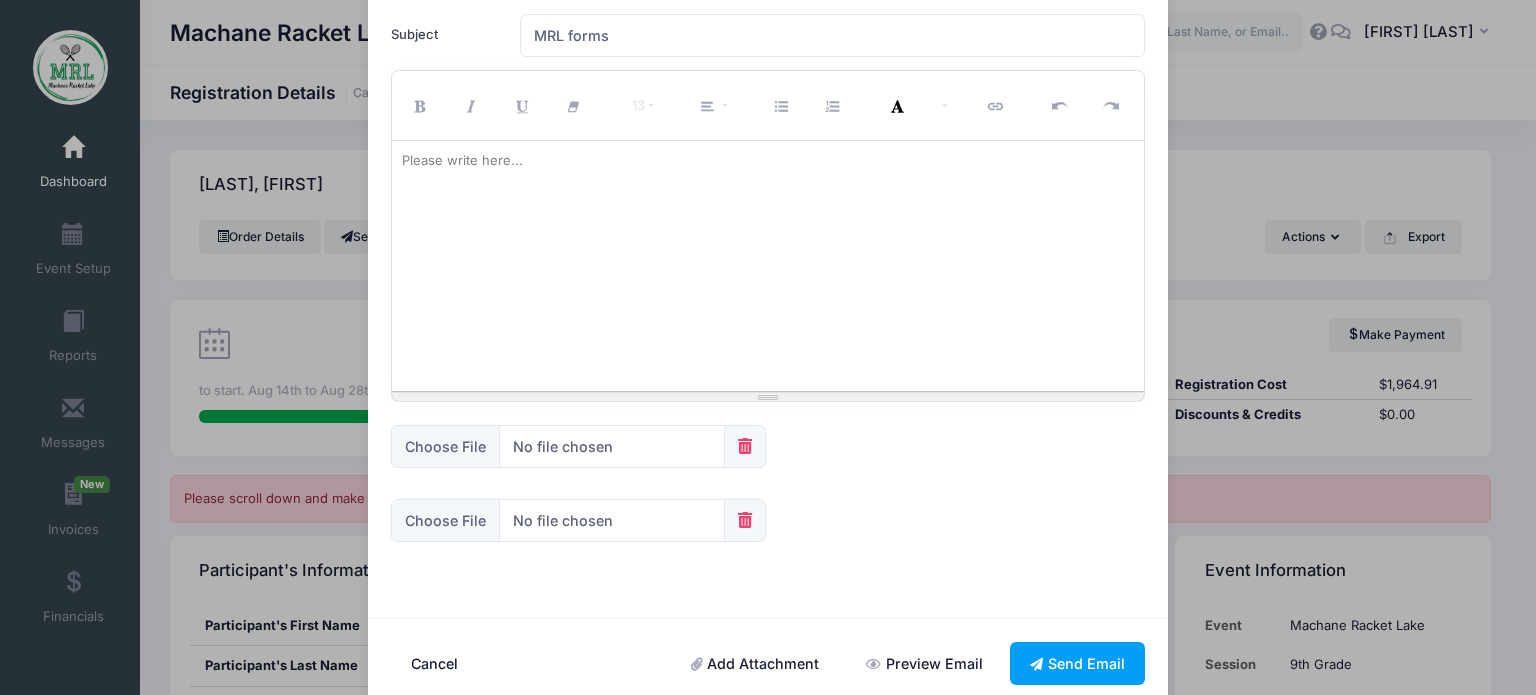click on "Add Attachment" at bounding box center [755, 663] 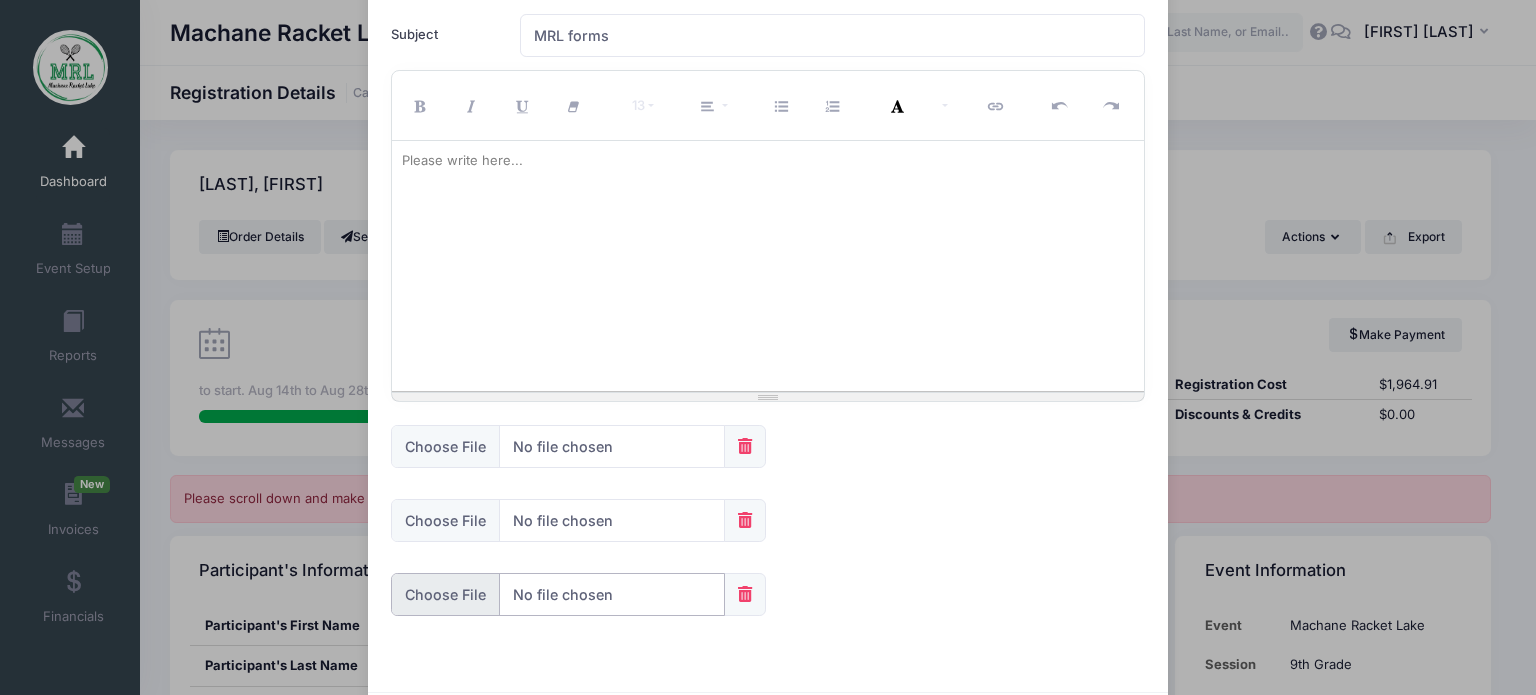 click at bounding box center [558, 594] 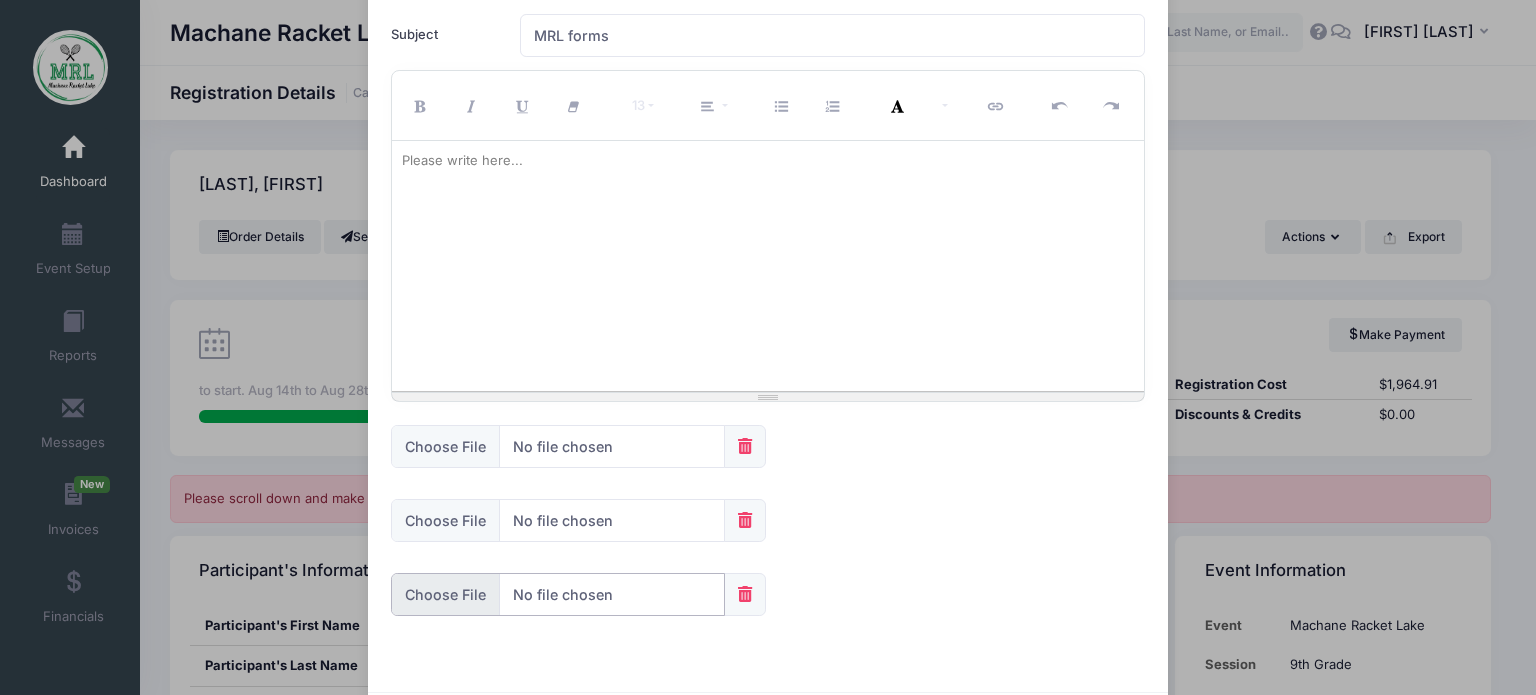 type on "C:\fakepath\Insurance Cards (1).pdf" 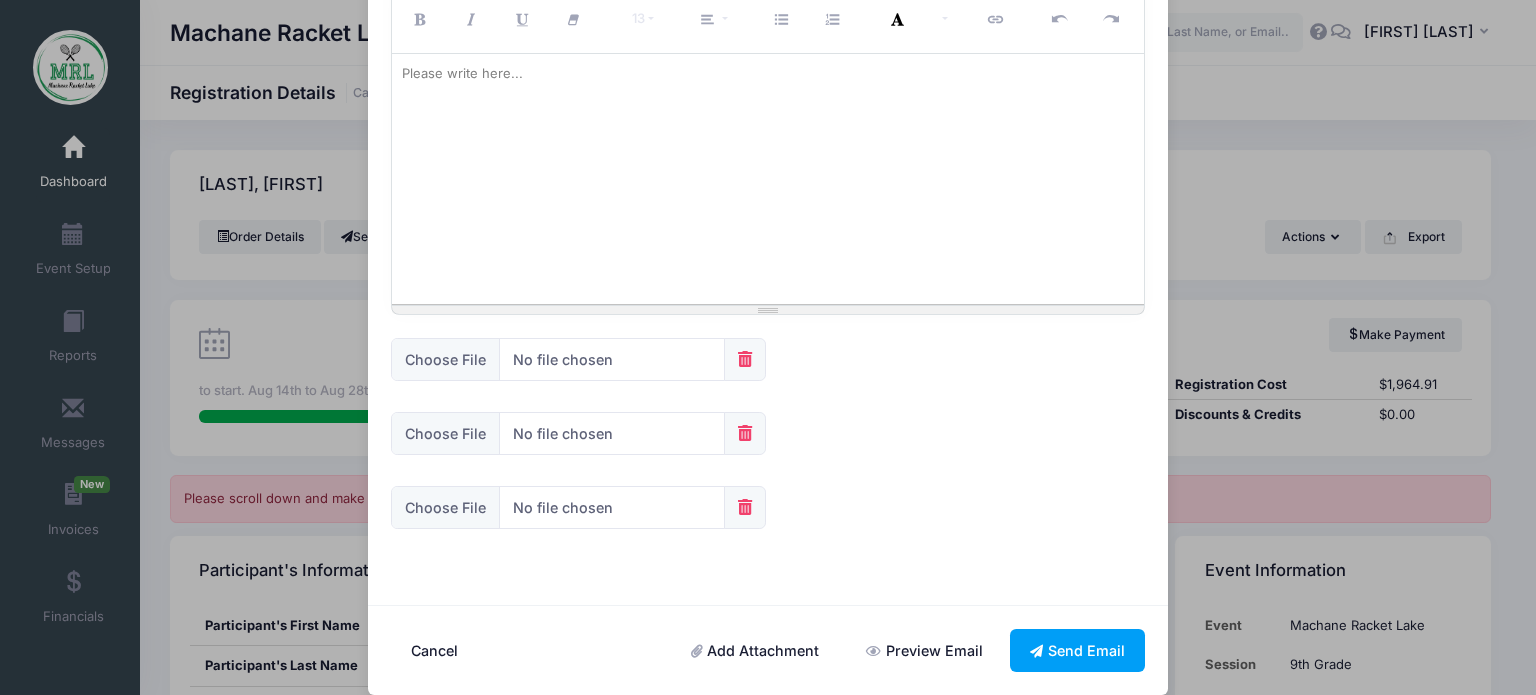 scroll, scrollTop: 242, scrollLeft: 0, axis: vertical 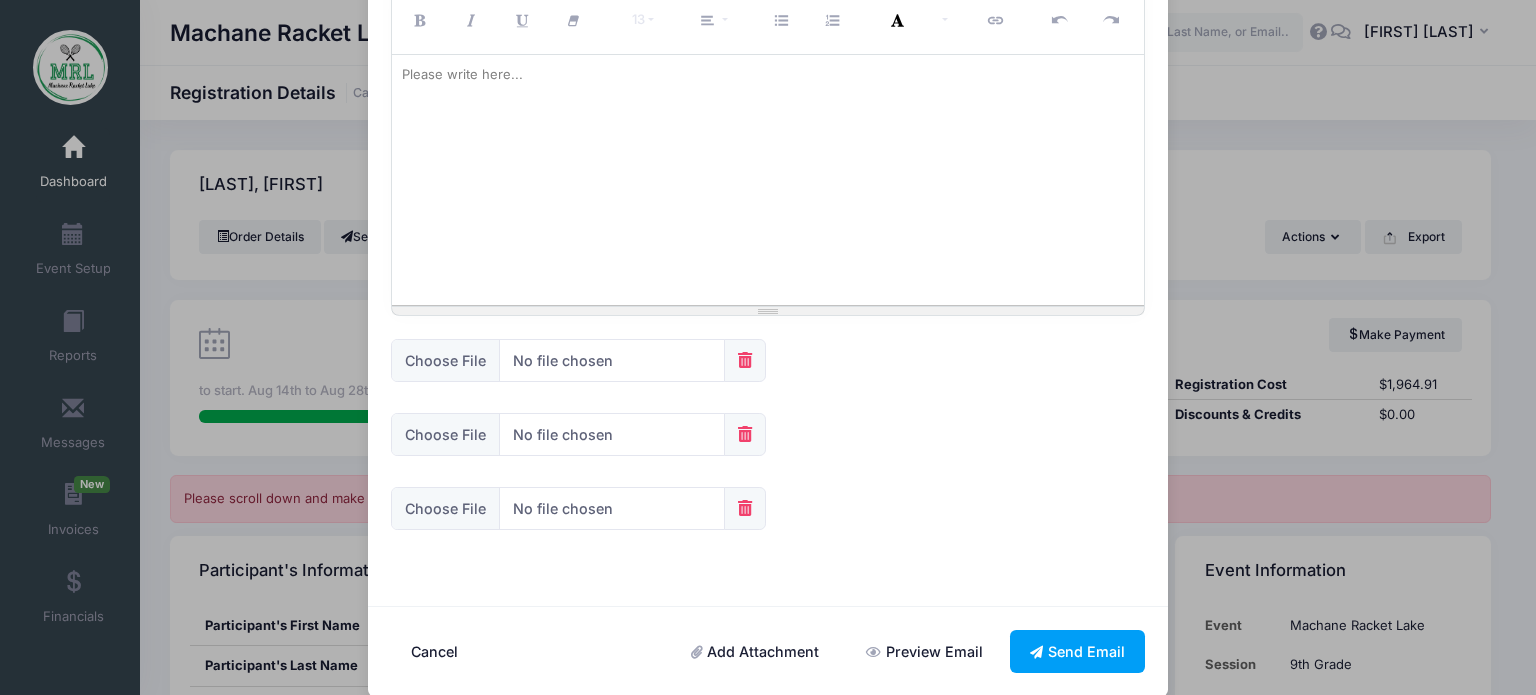click on "Add Attachment" at bounding box center [755, 651] 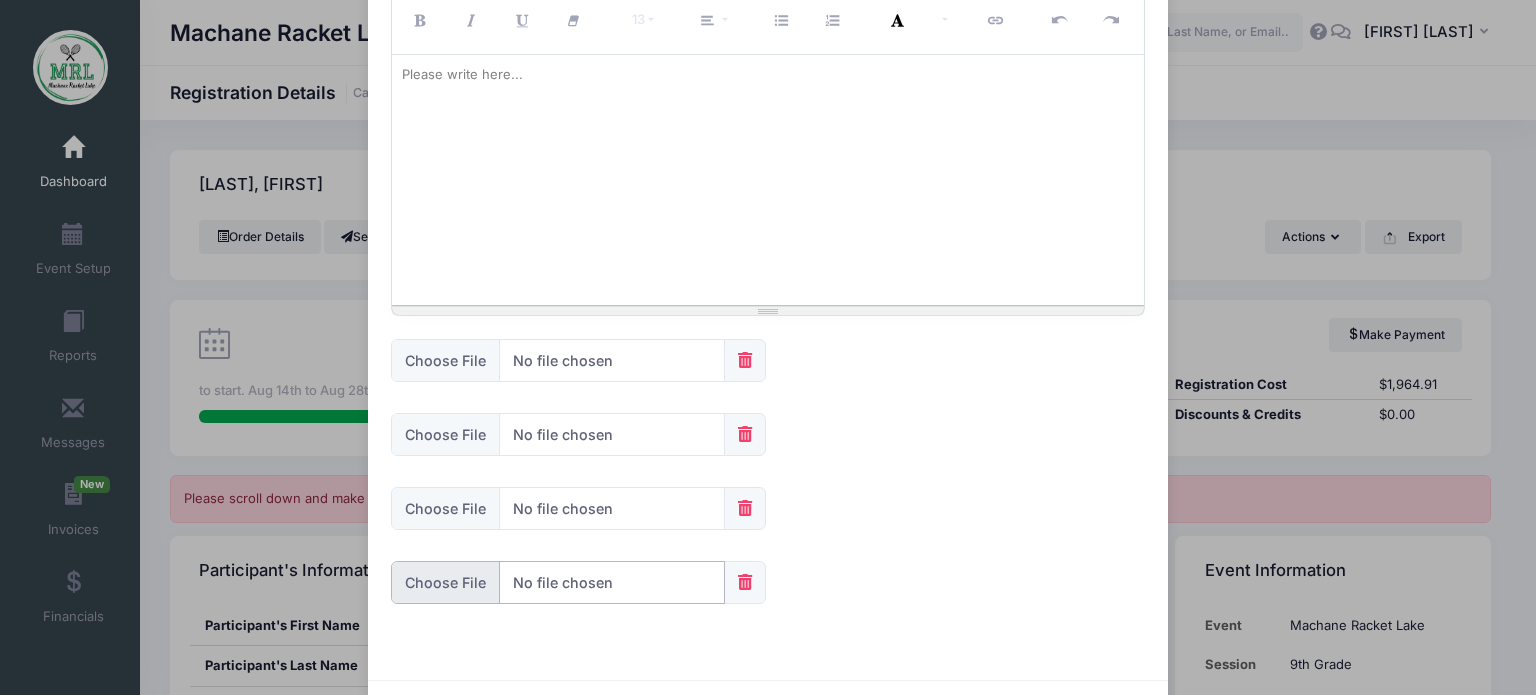 click at bounding box center [558, 582] 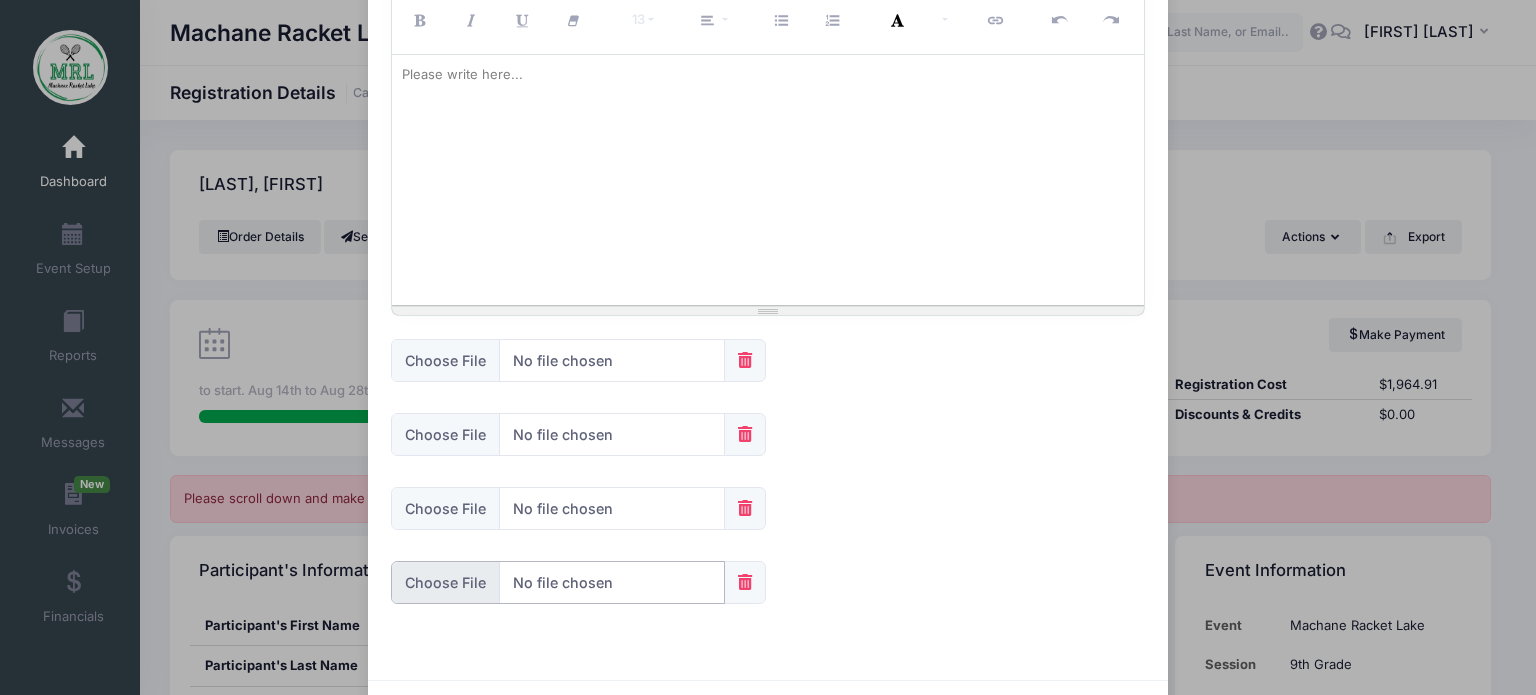 type on "C:\fakepath\LICE CHECKED CARD.png" 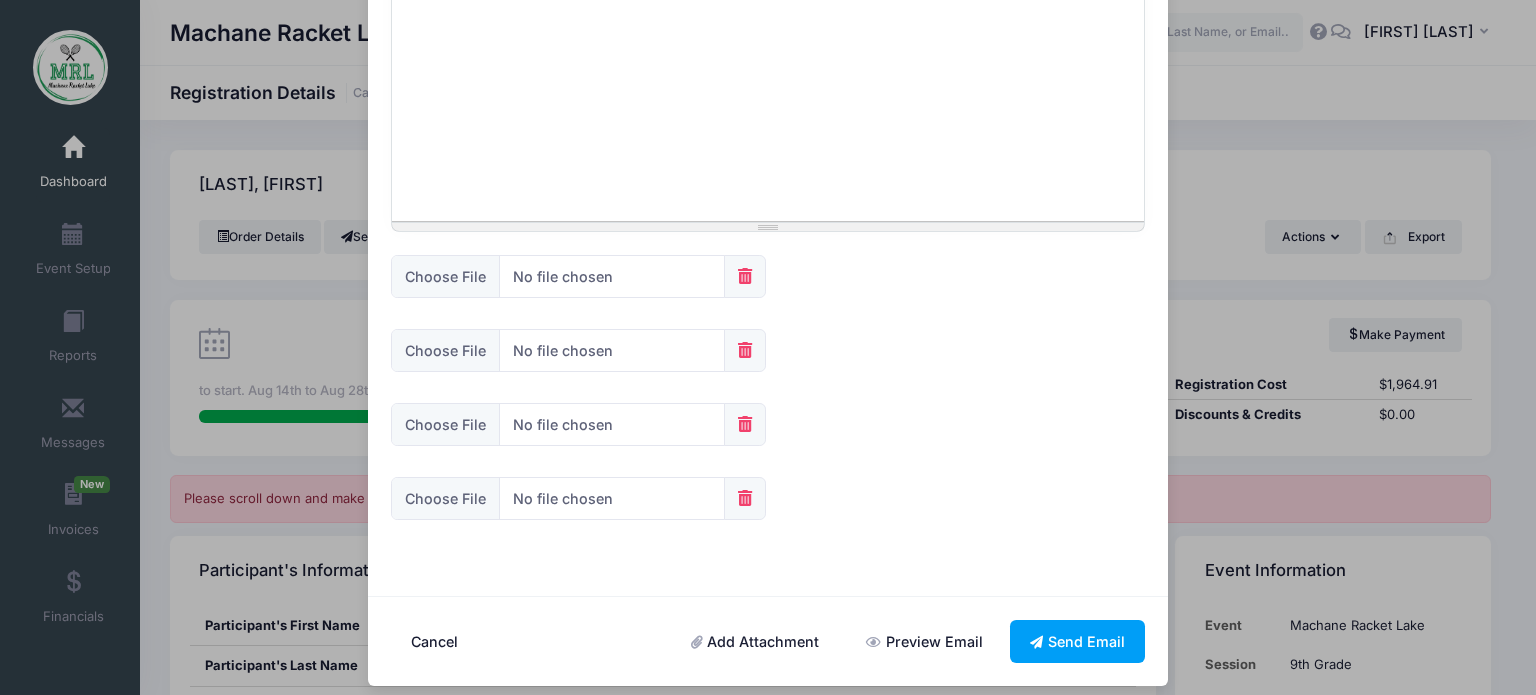 scroll, scrollTop: 336, scrollLeft: 0, axis: vertical 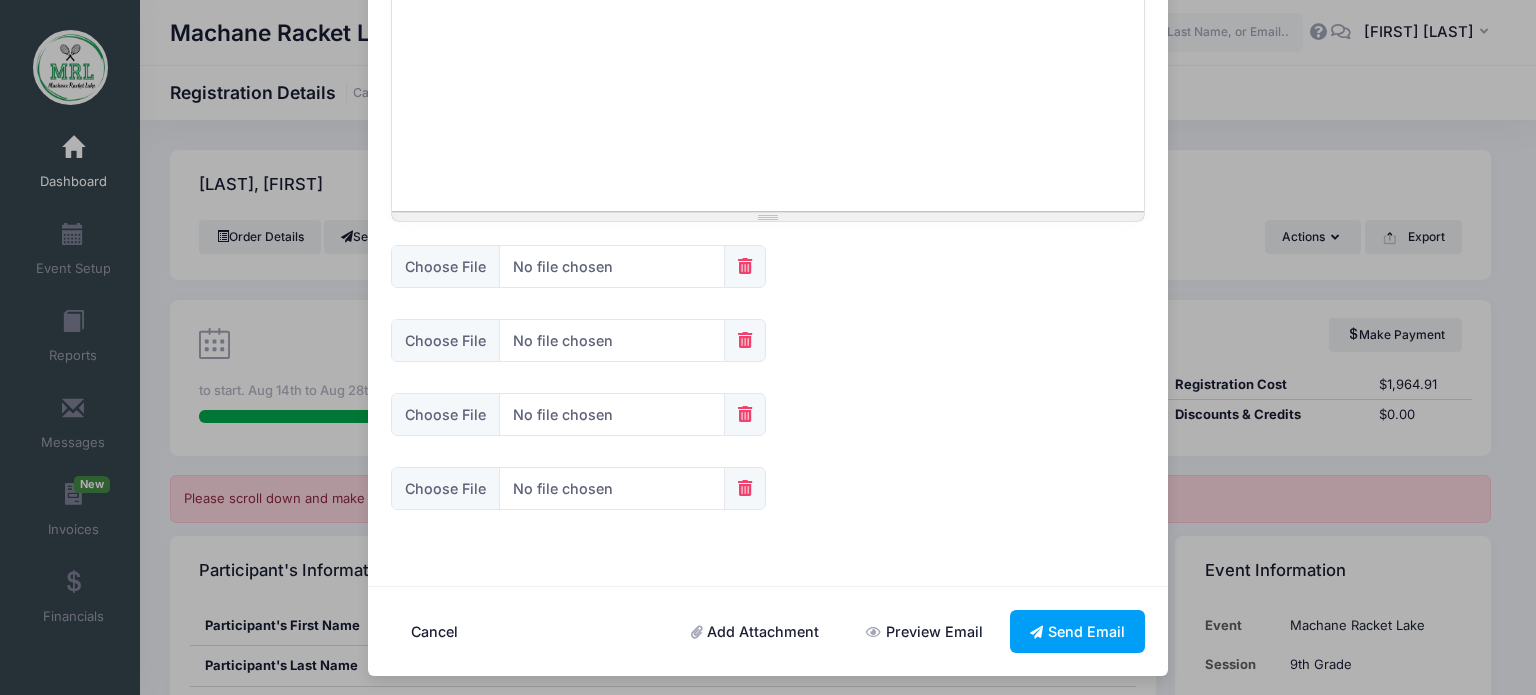 click on "Add Attachment" at bounding box center [755, 631] 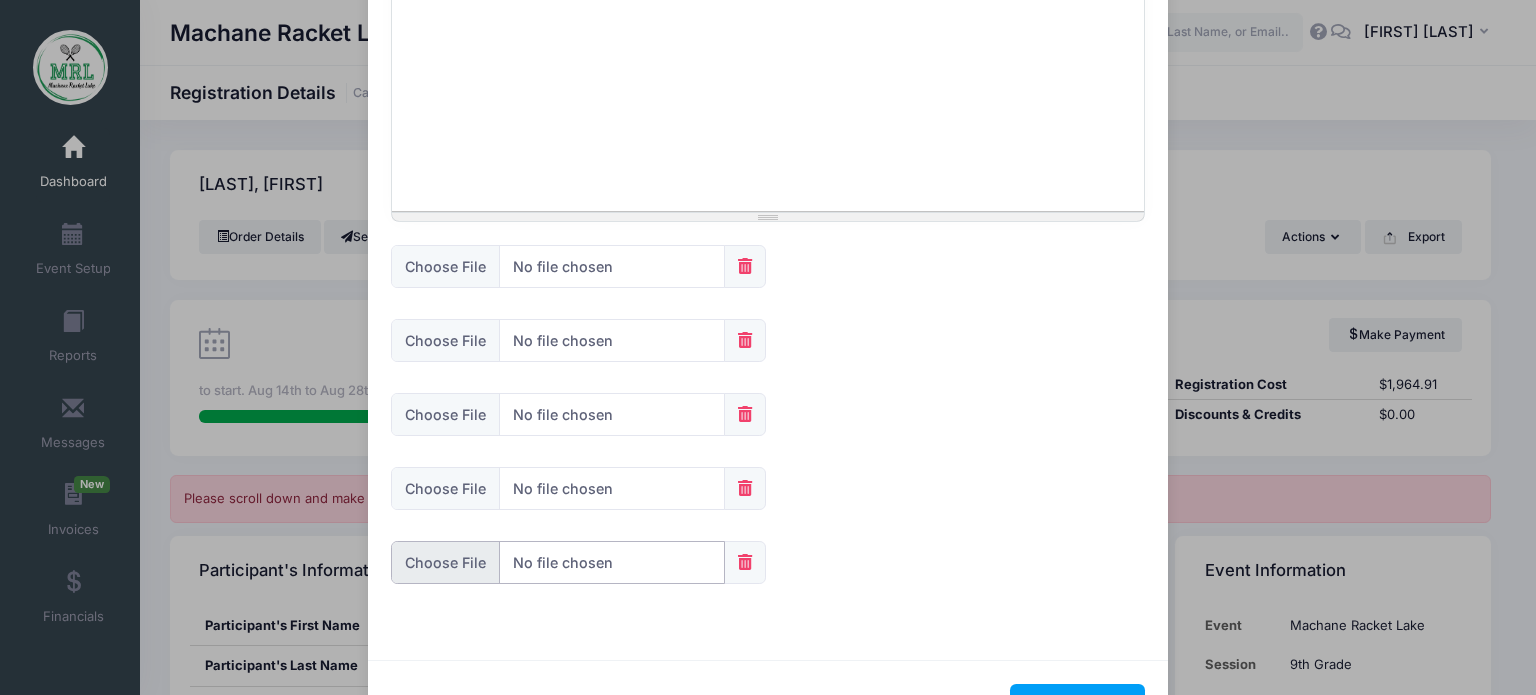 click at bounding box center (558, 562) 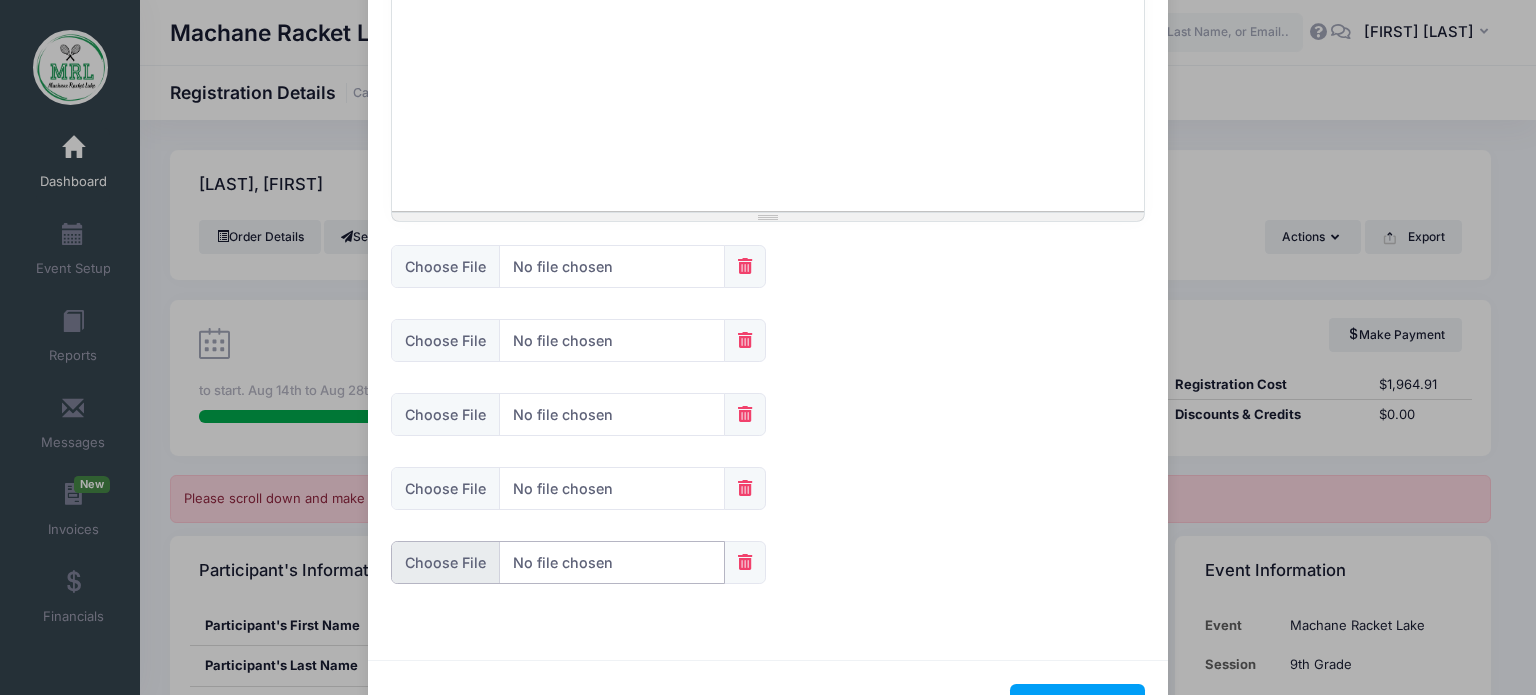 type on "C:\fakepath\Handbook.pdf" 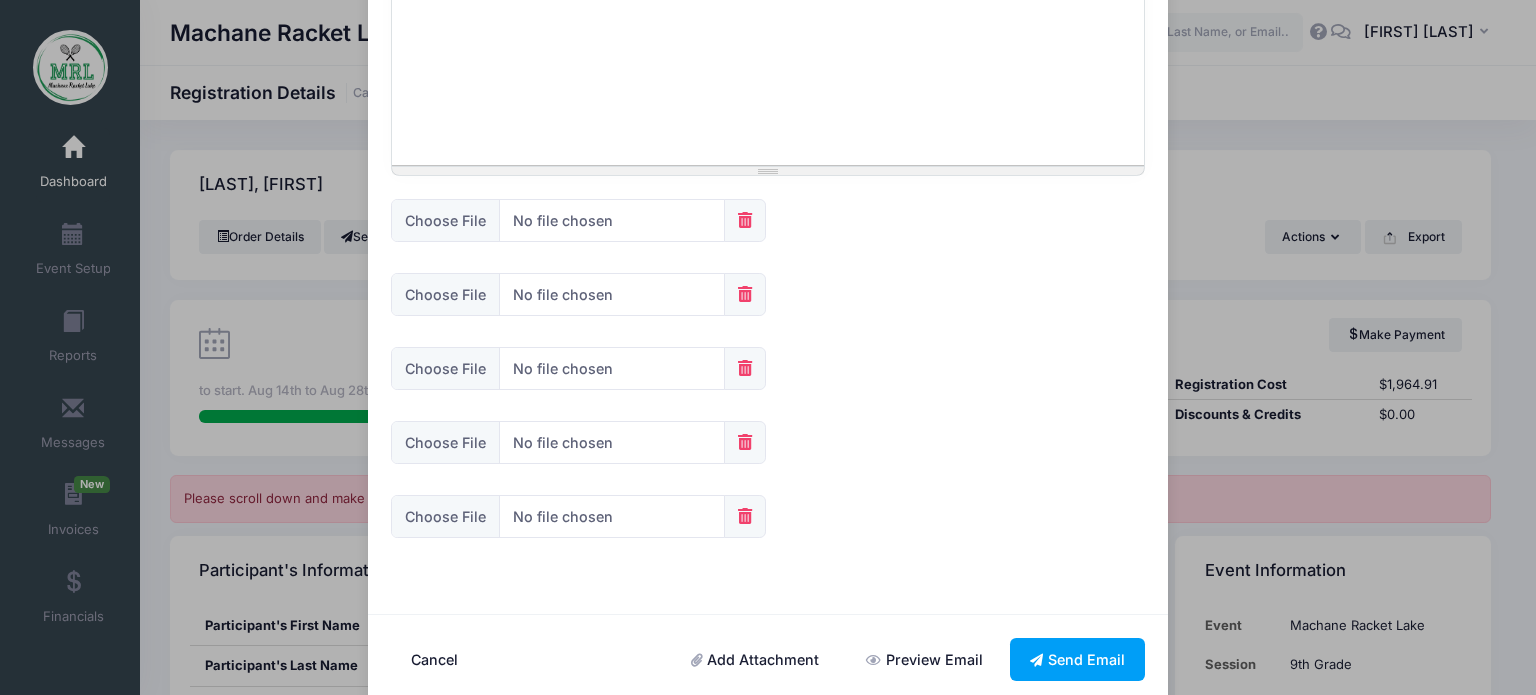 scroll, scrollTop: 409, scrollLeft: 0, axis: vertical 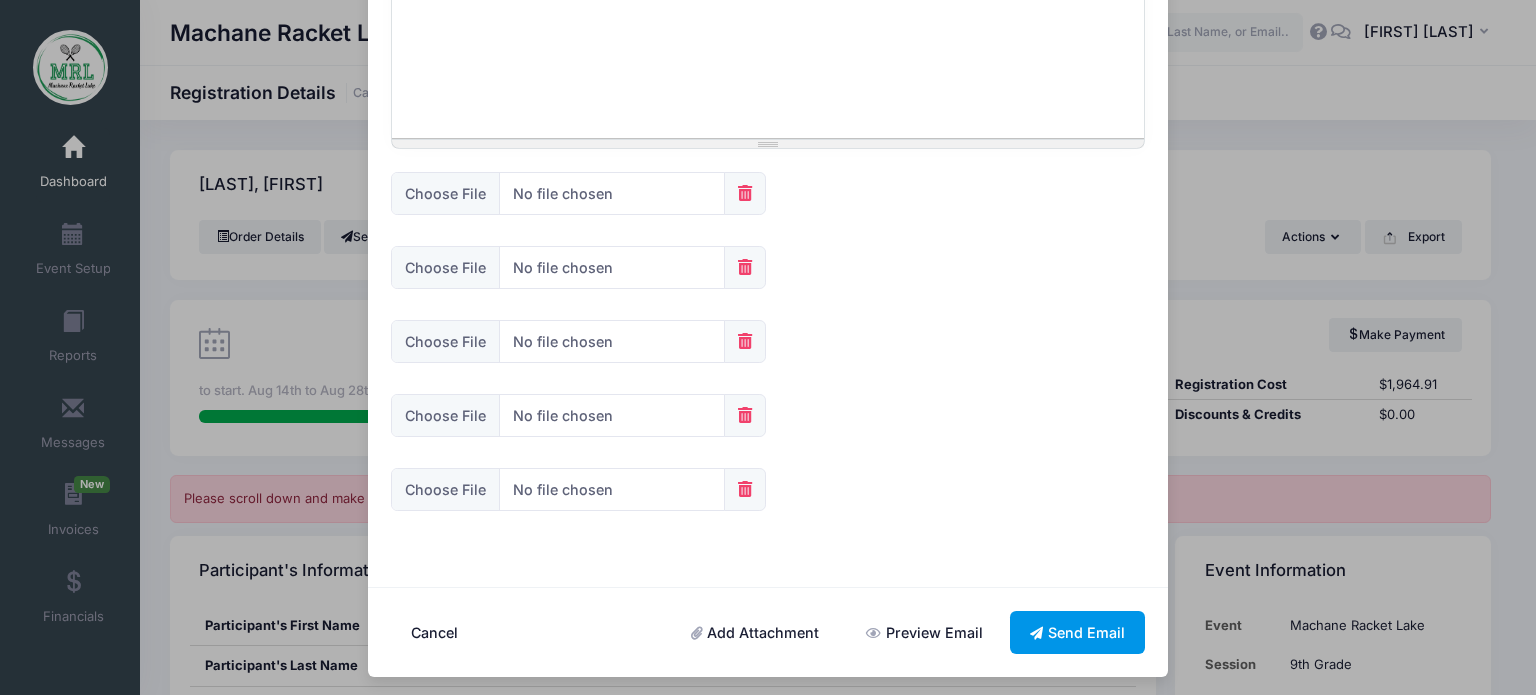 click on "Send Email" at bounding box center (1078, 632) 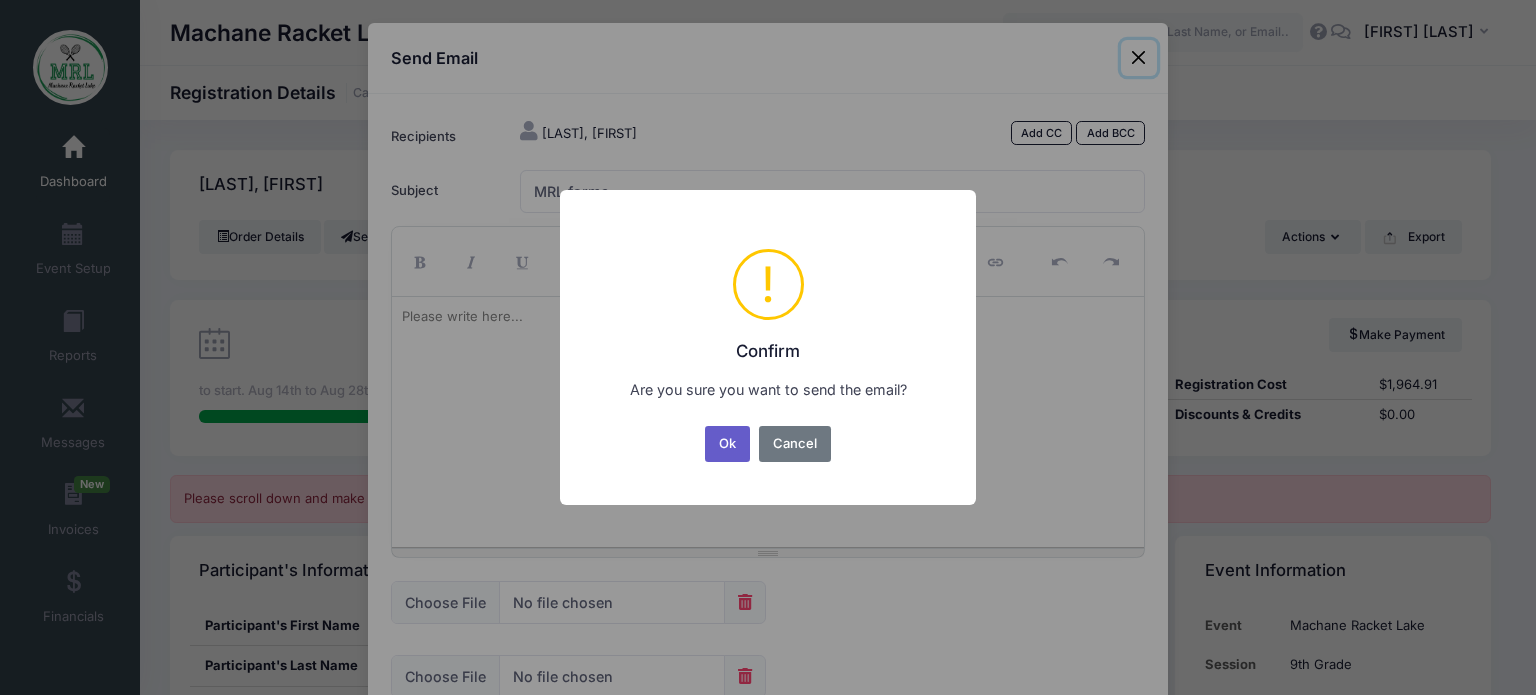 click on "Ok" at bounding box center (728, 444) 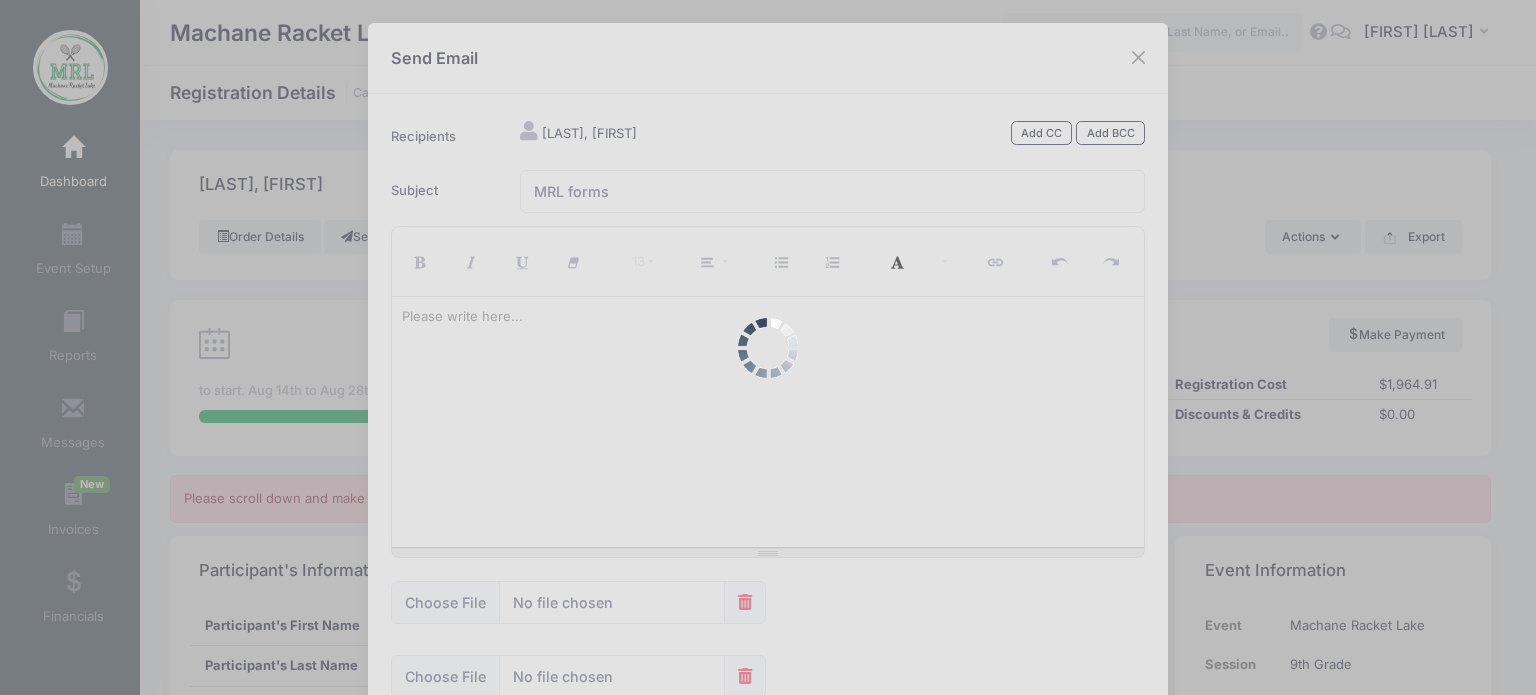scroll, scrollTop: 409, scrollLeft: 0, axis: vertical 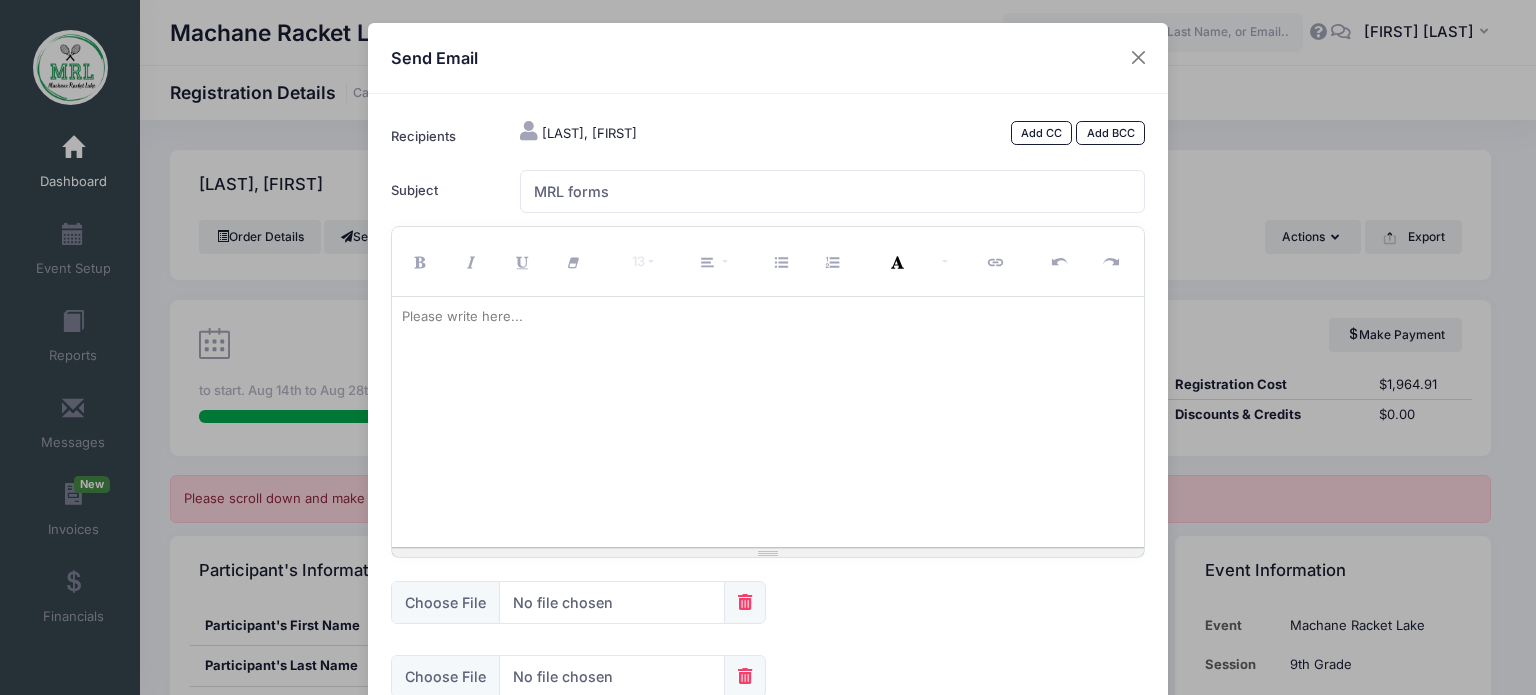 click at bounding box center (768, 422) 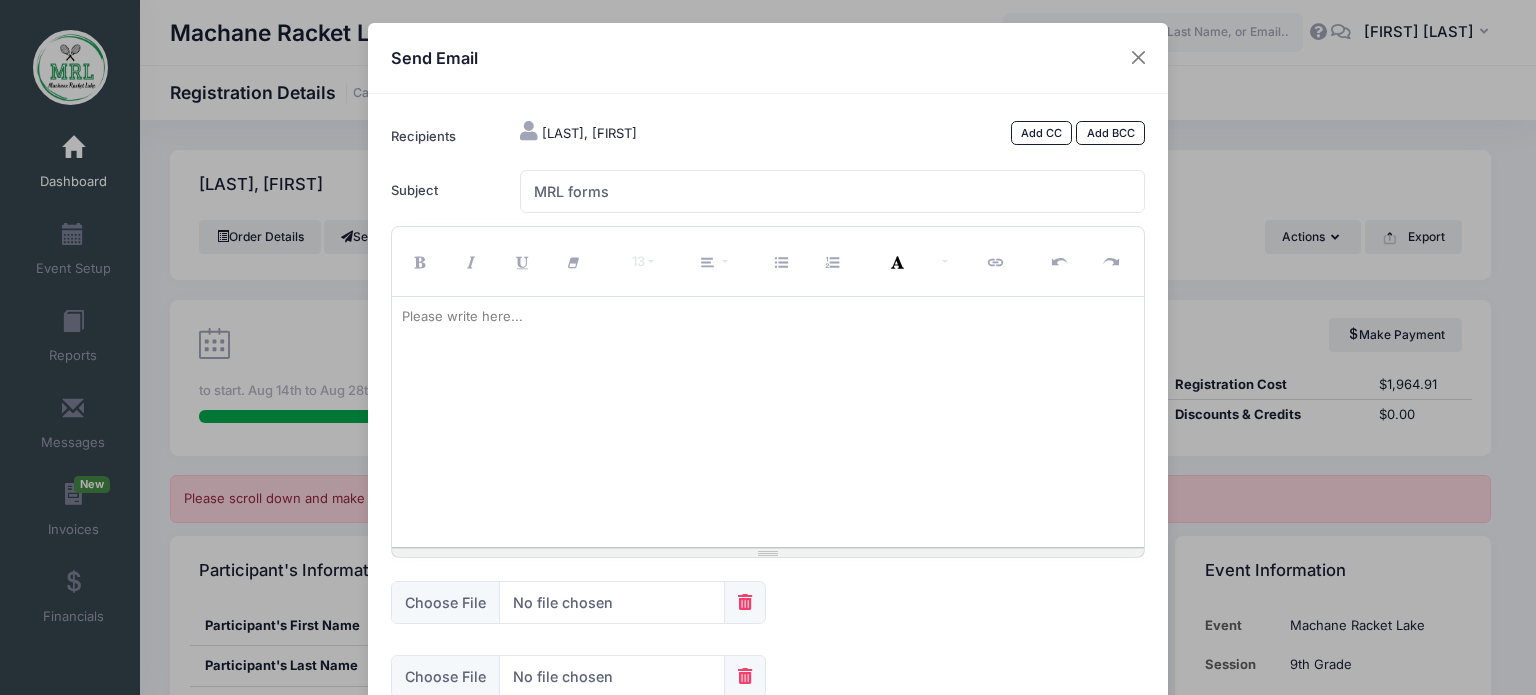 type 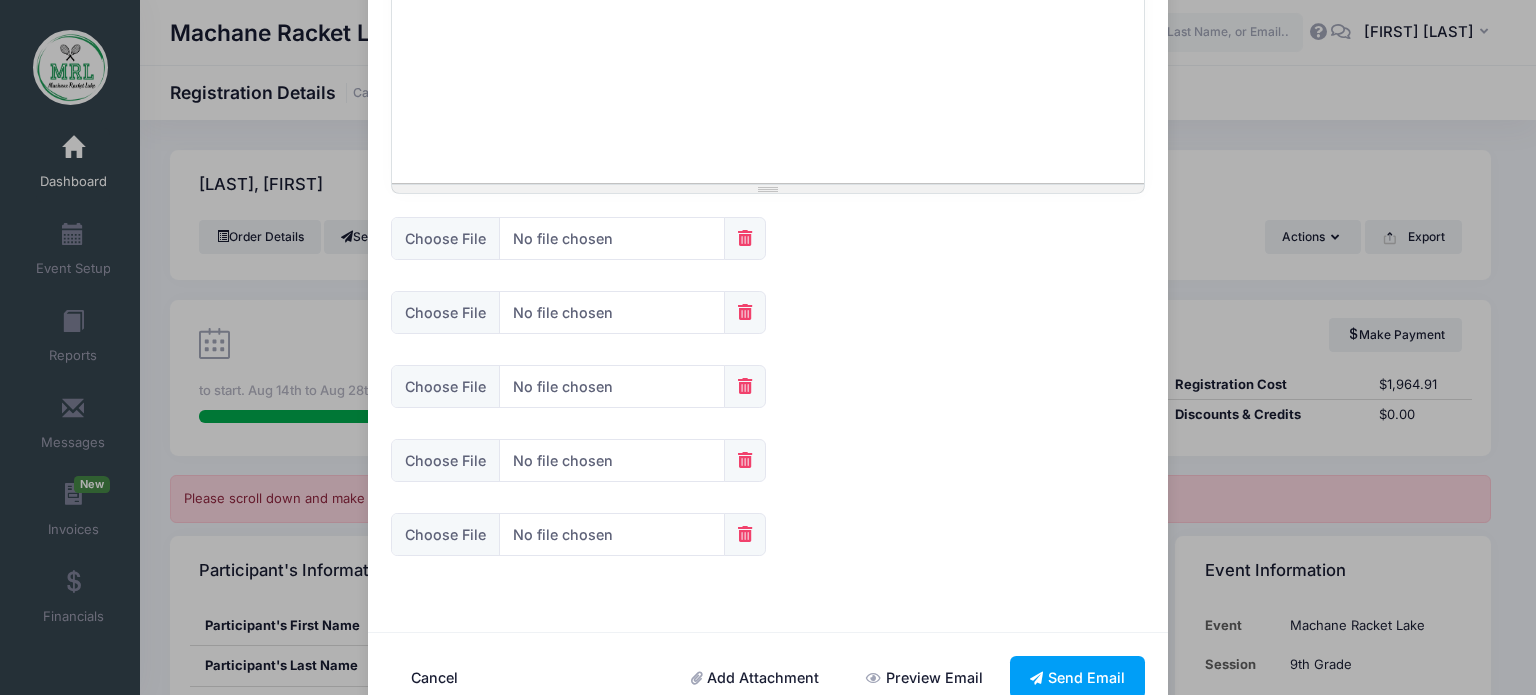 scroll, scrollTop: 368, scrollLeft: 0, axis: vertical 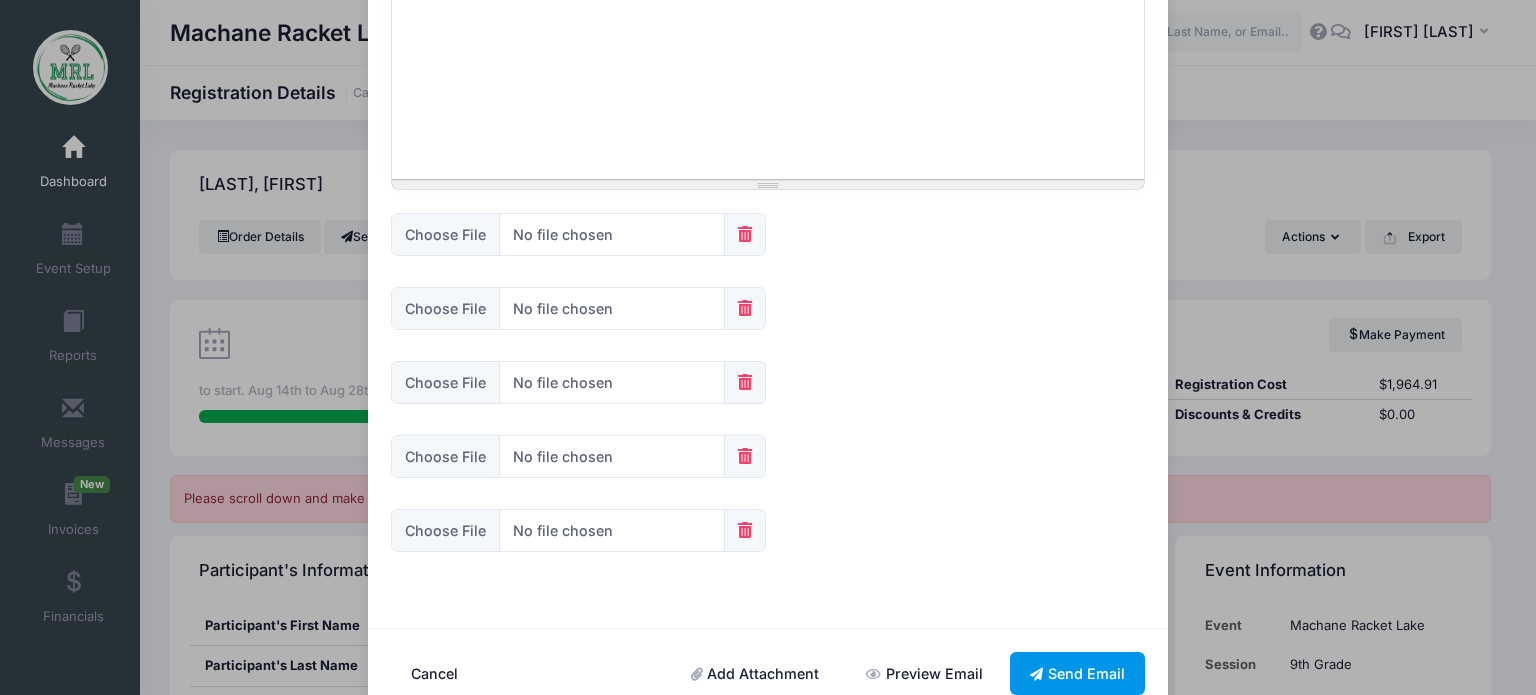 click on "Send Email" at bounding box center (1078, 673) 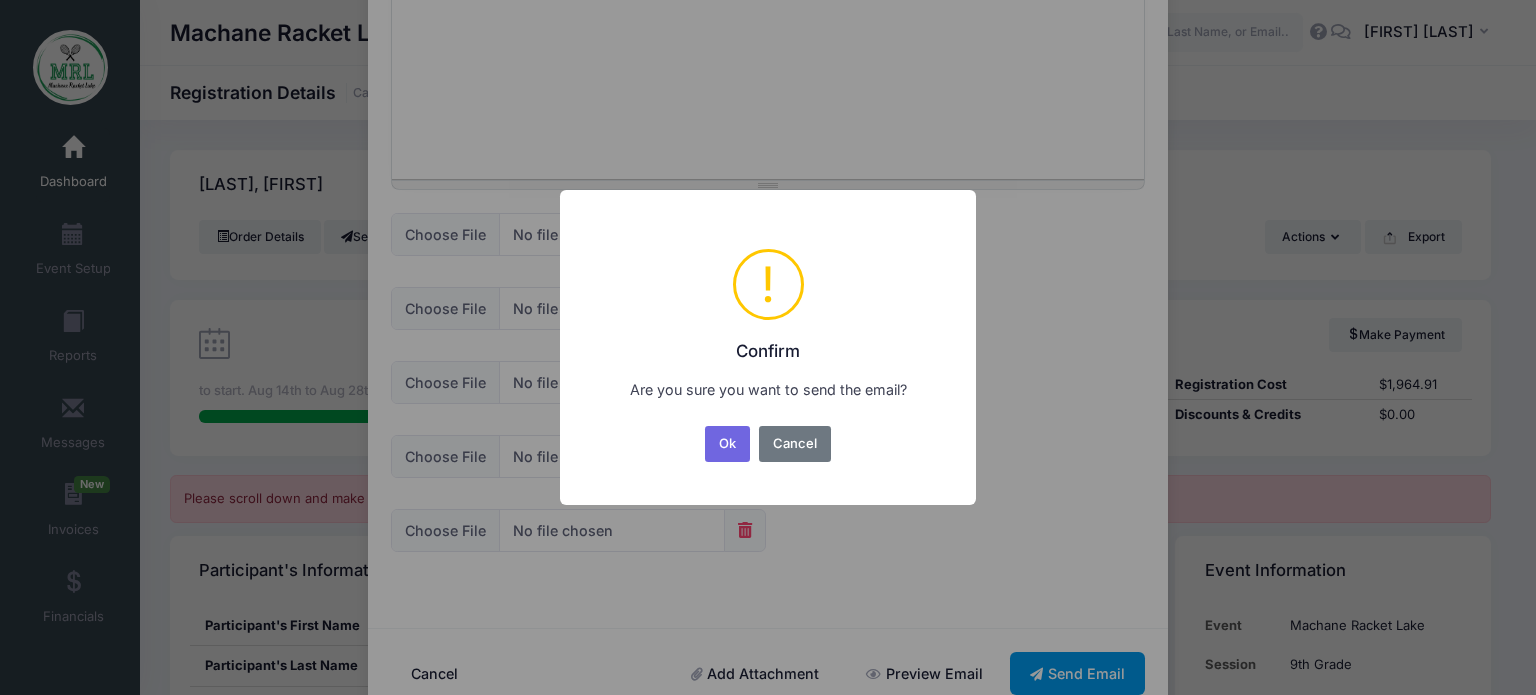 scroll, scrollTop: 0, scrollLeft: 0, axis: both 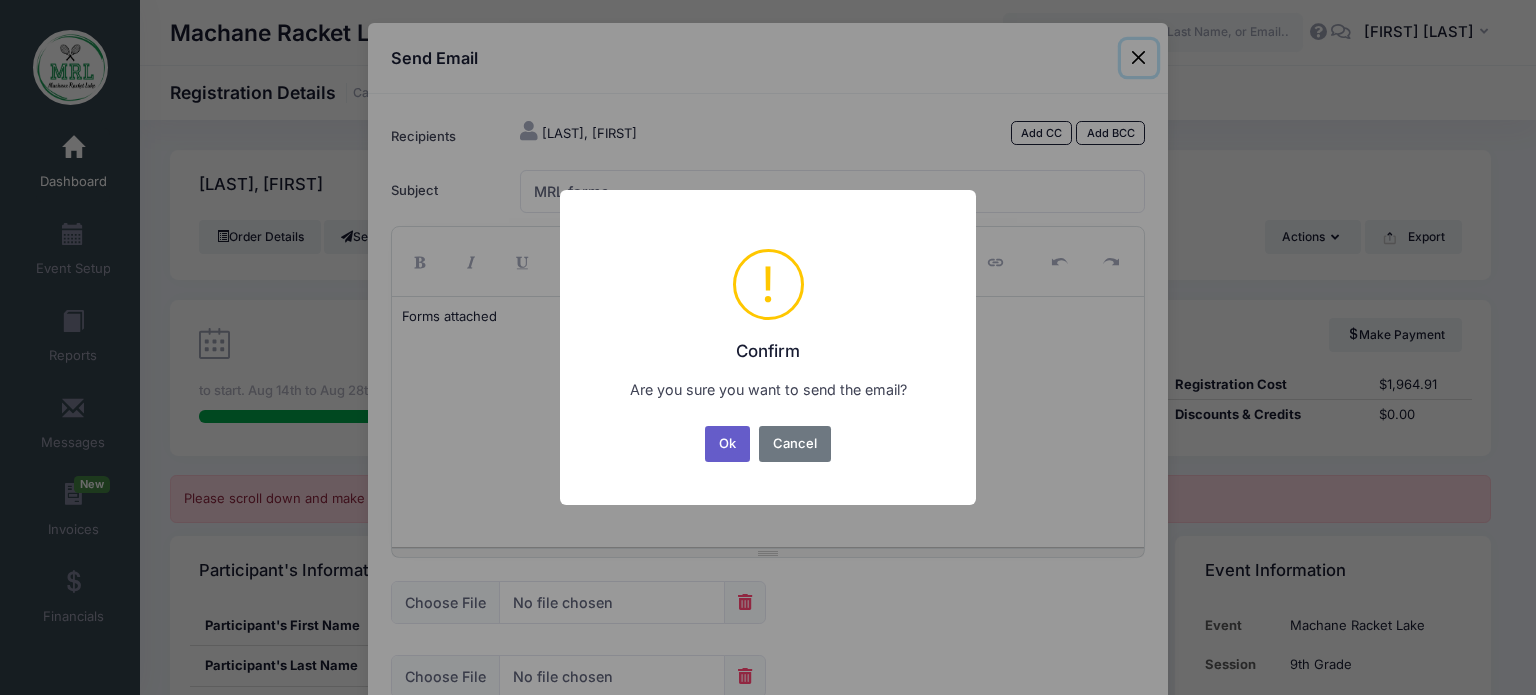 click on "Ok" at bounding box center [728, 444] 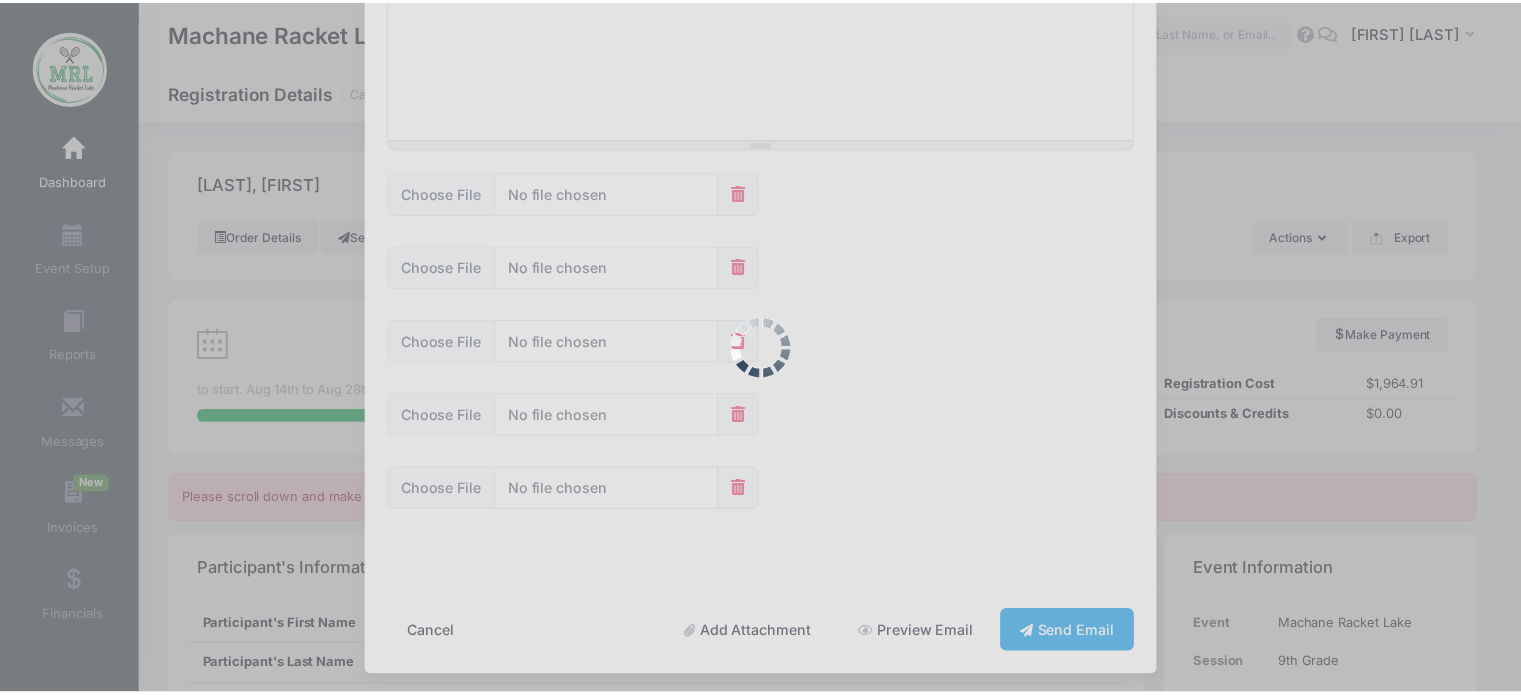 scroll, scrollTop: 42, scrollLeft: 0, axis: vertical 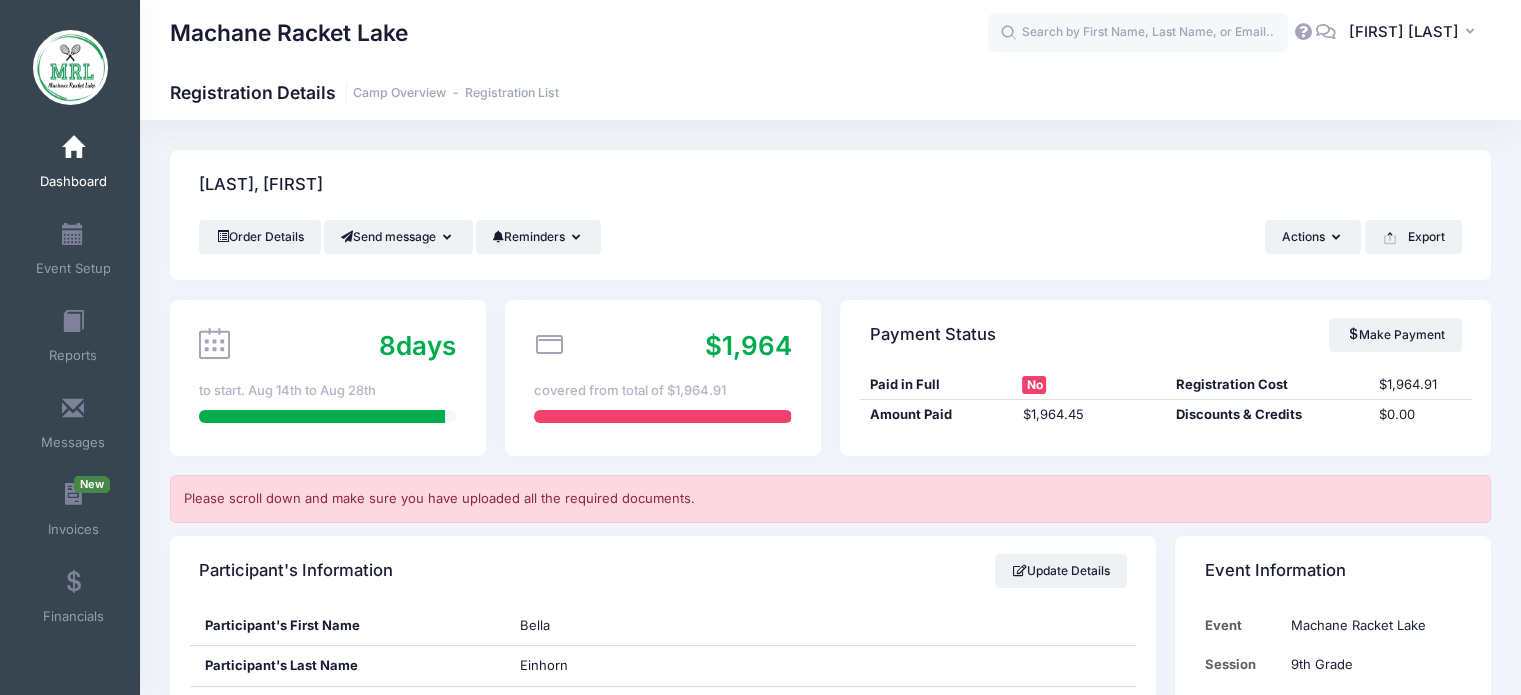 click on "Dashboard" at bounding box center (73, 165) 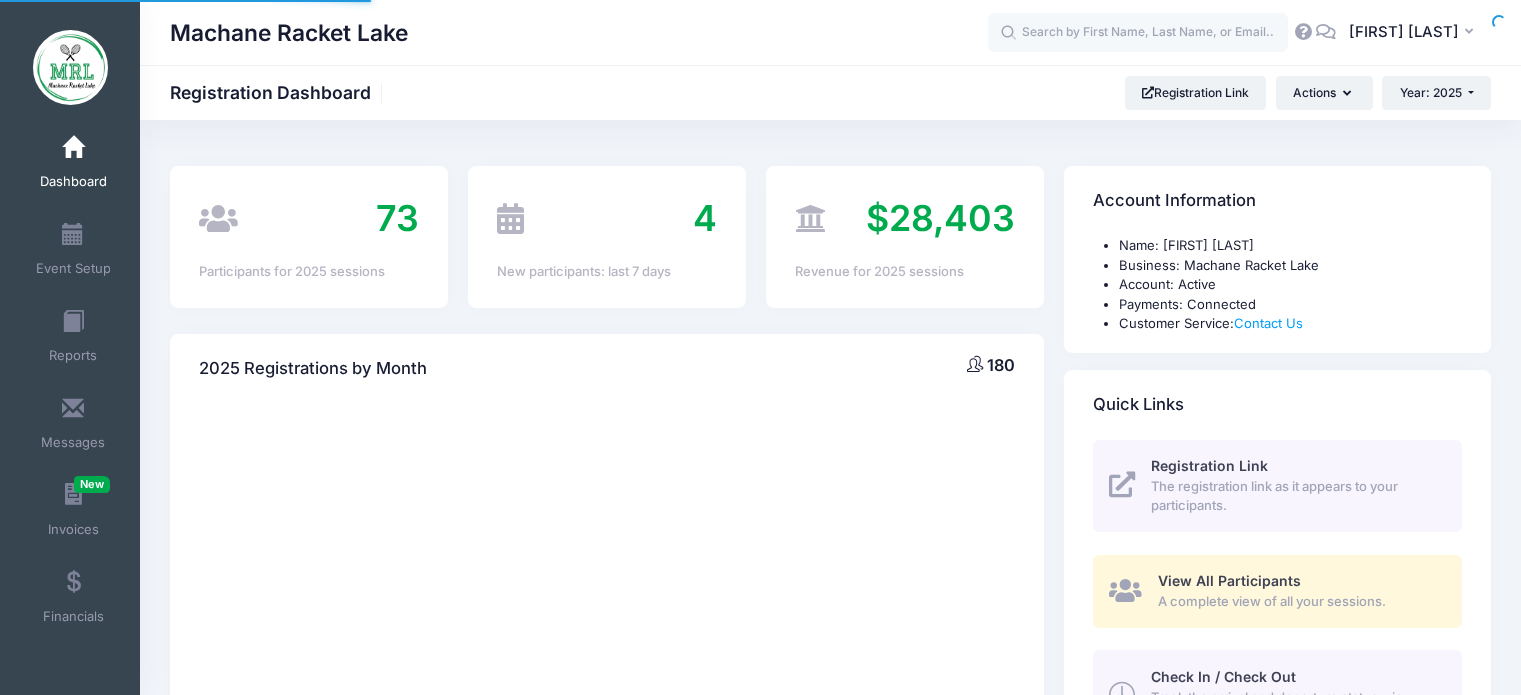 scroll, scrollTop: 0, scrollLeft: 0, axis: both 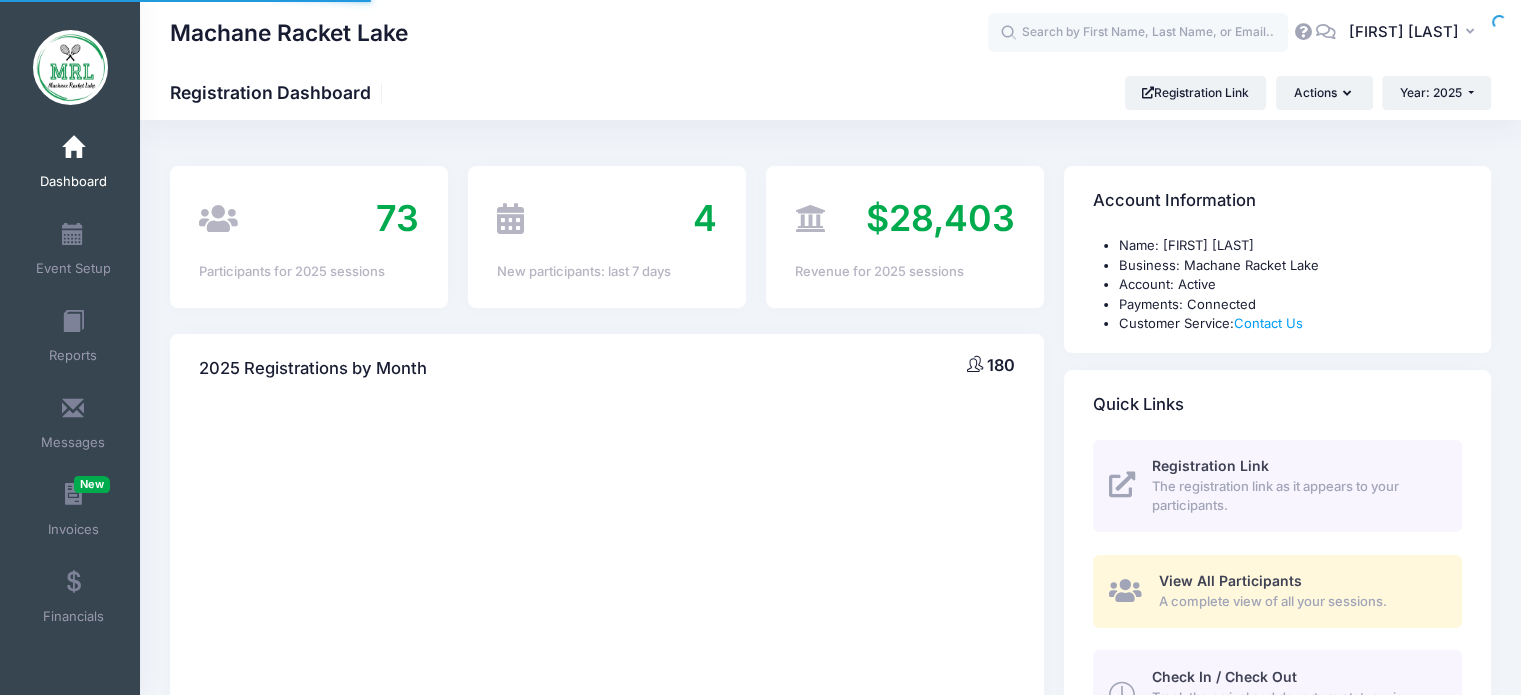 select 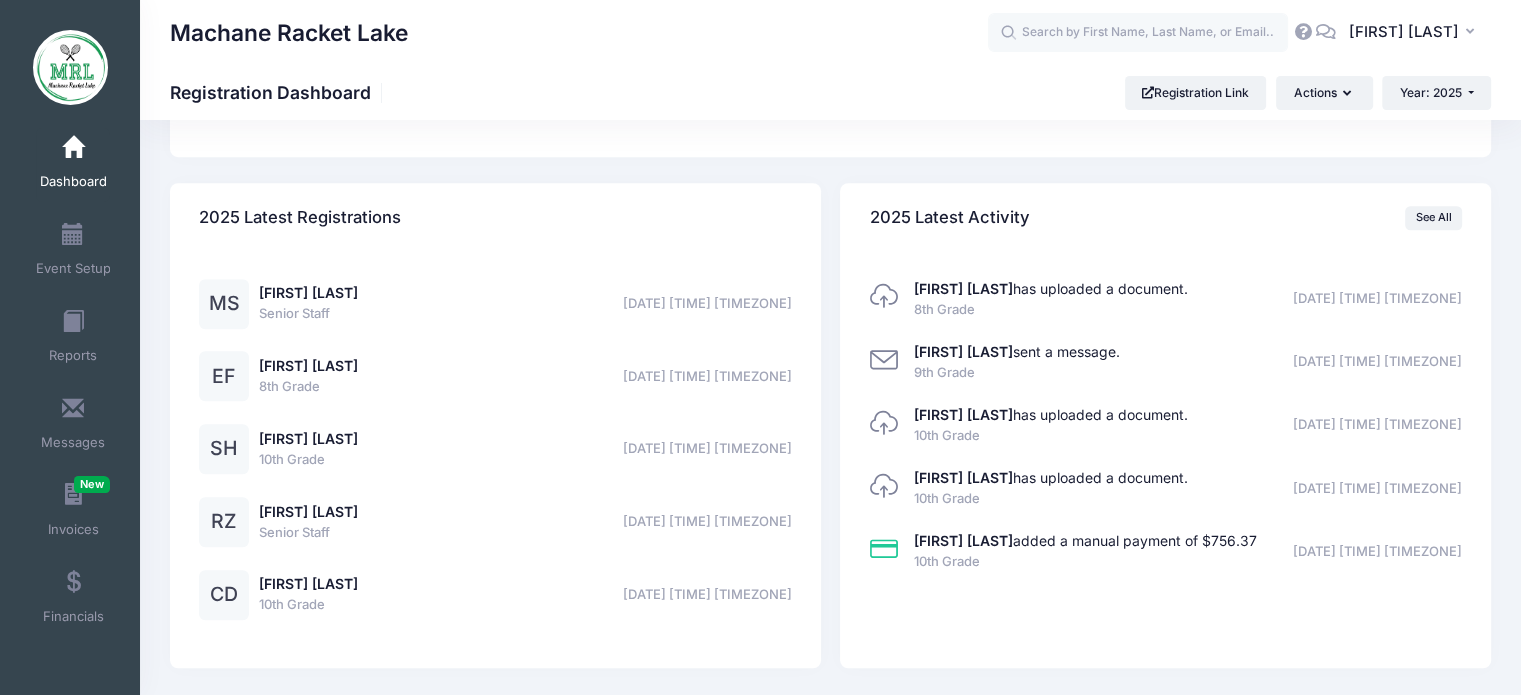 scroll, scrollTop: 1444, scrollLeft: 0, axis: vertical 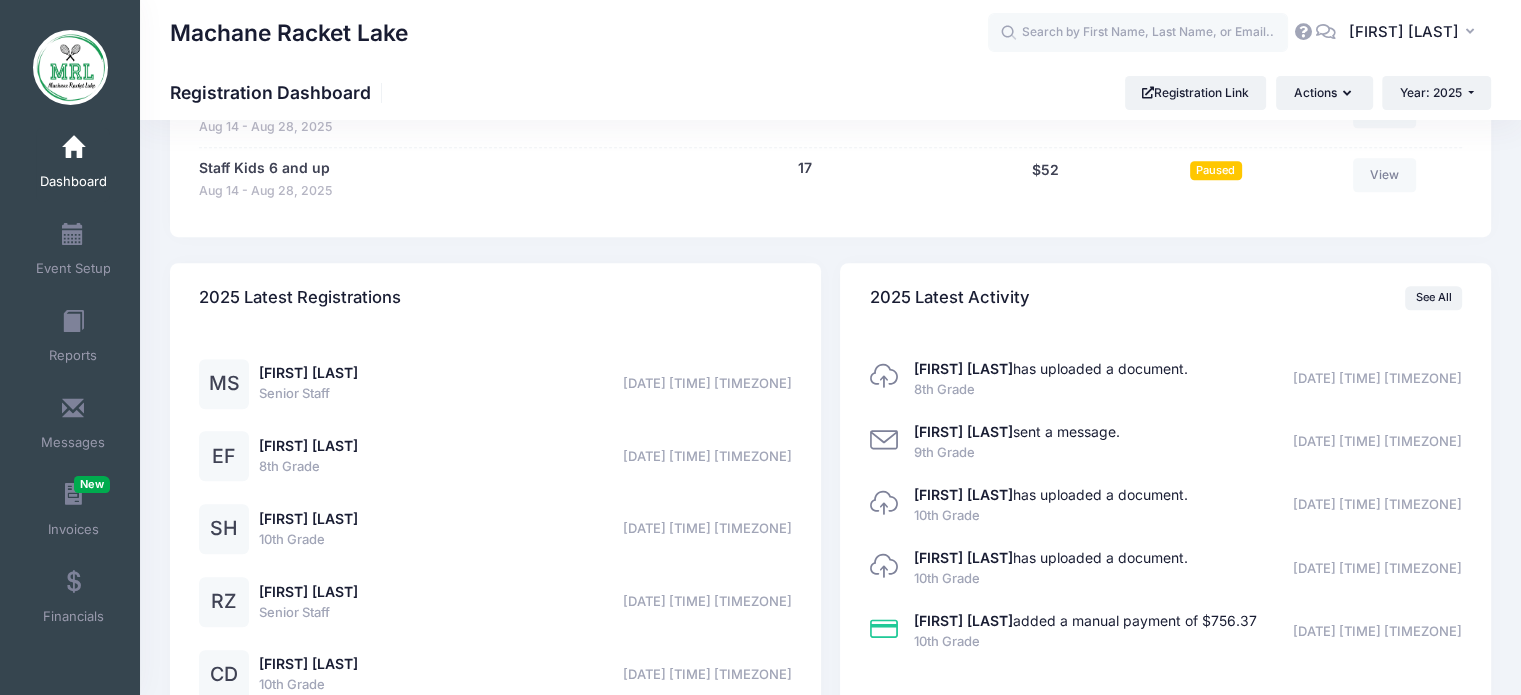 drag, startPoint x: 1532, startPoint y: 79, endPoint x: 1534, endPoint y: 495, distance: 416.00482 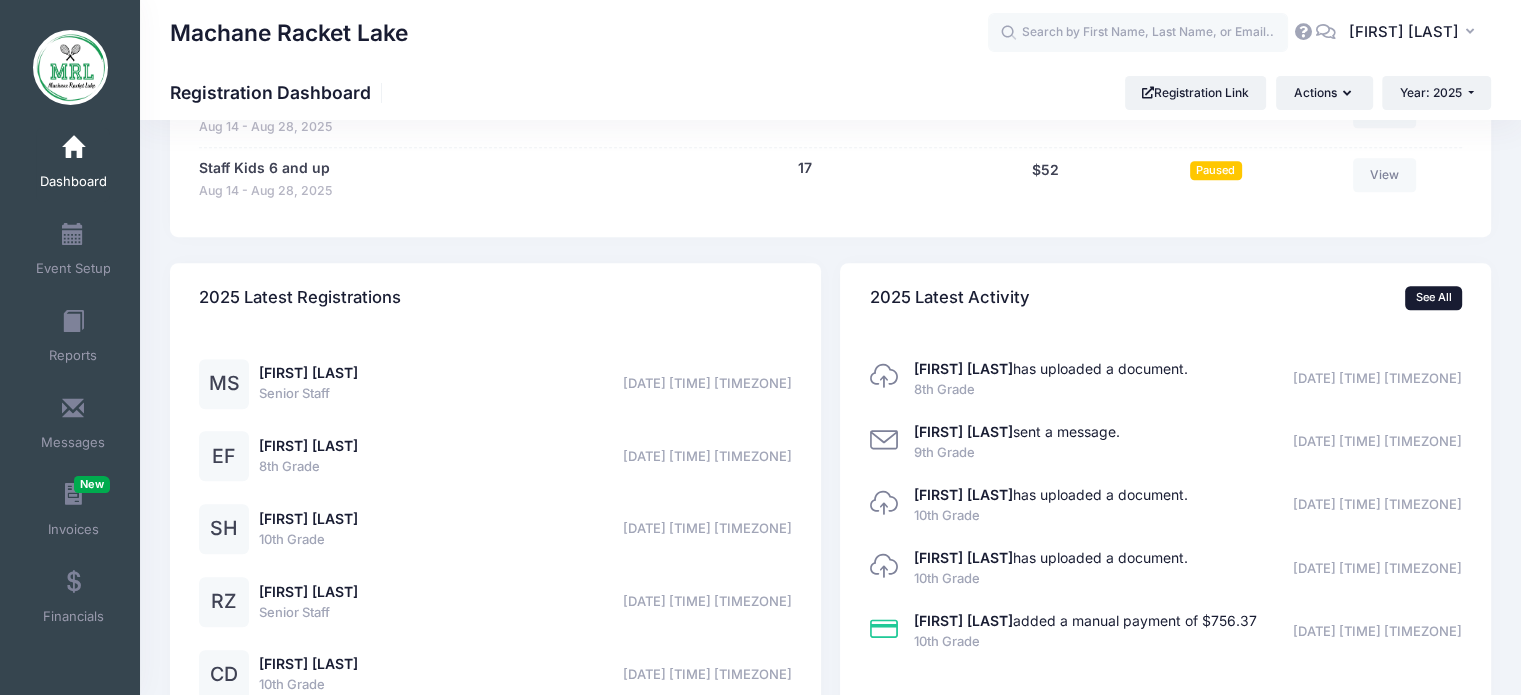 click on "See All" at bounding box center (1433, 298) 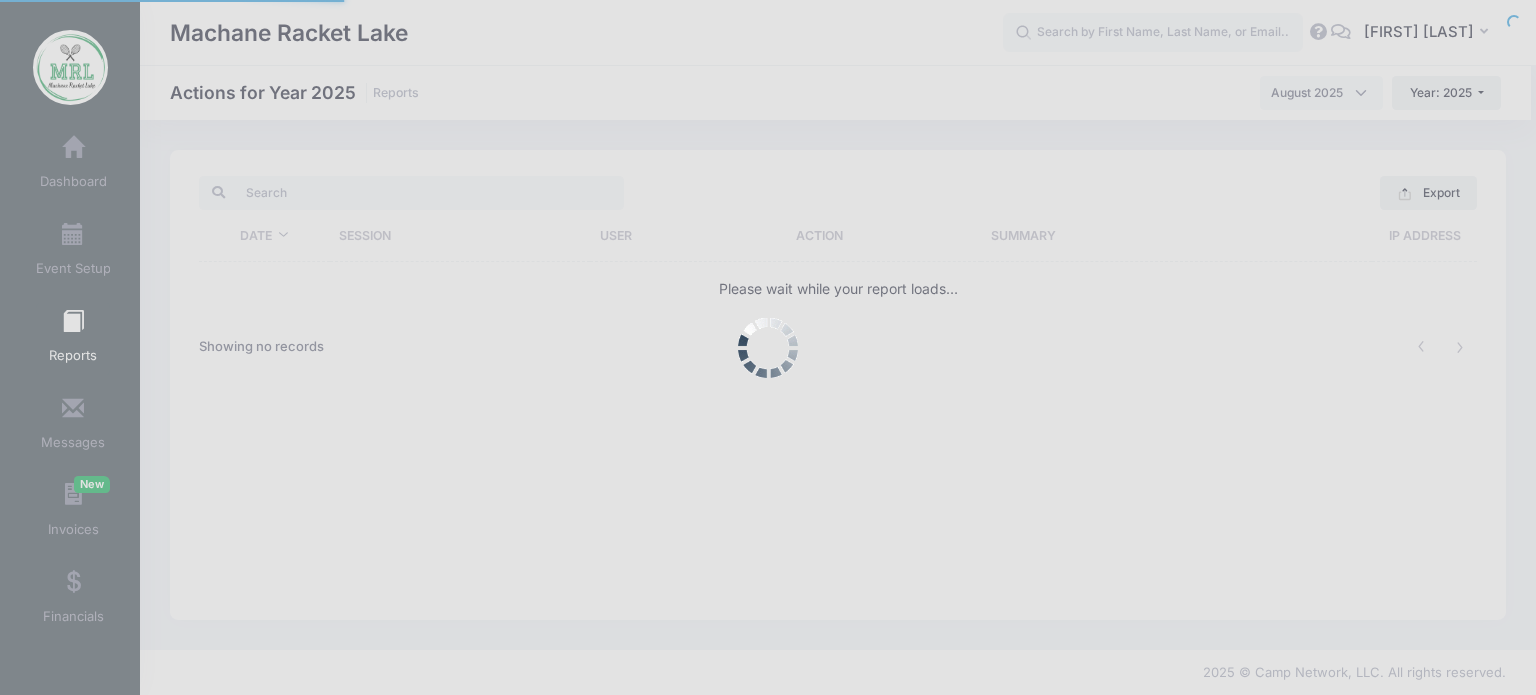 scroll, scrollTop: 0, scrollLeft: 0, axis: both 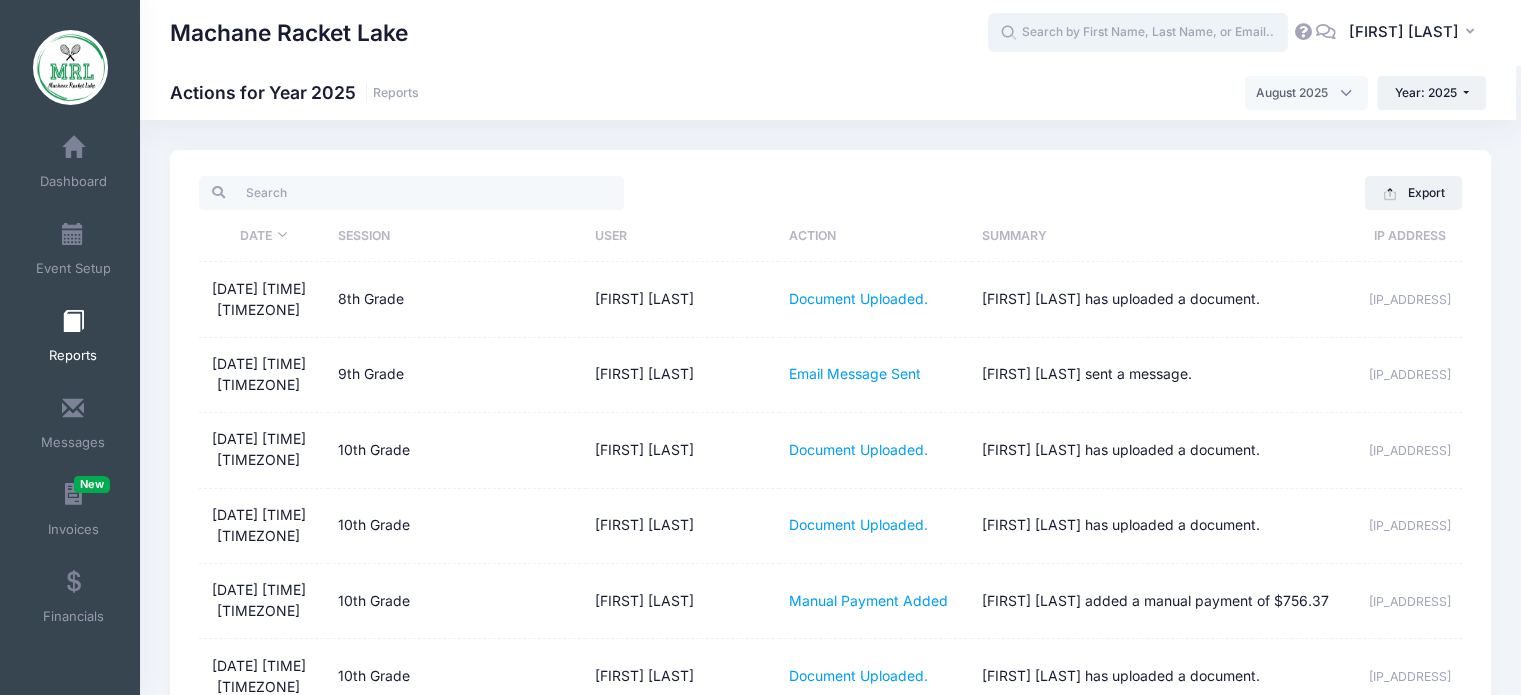 click at bounding box center [1138, 33] 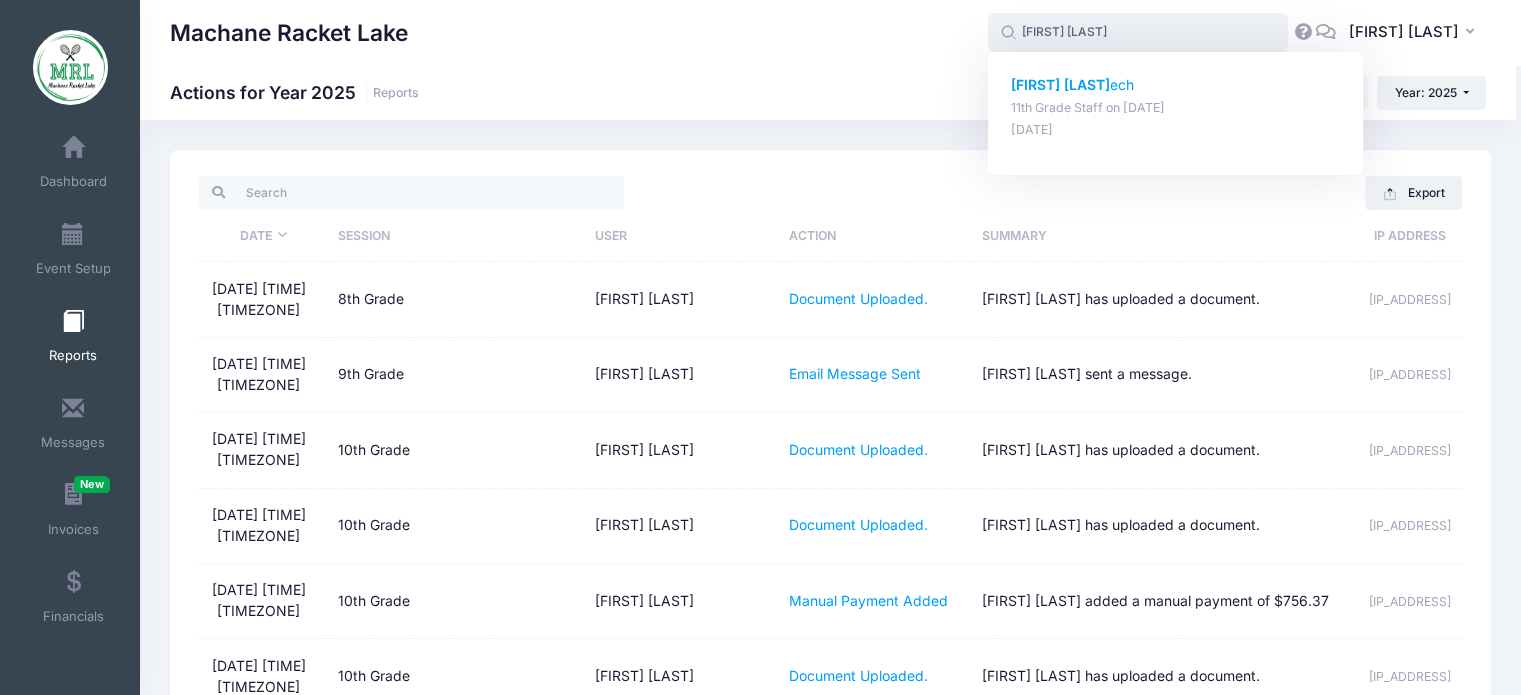 click on "11th Grade Staff on Aug-14, 2025" at bounding box center [1176, 108] 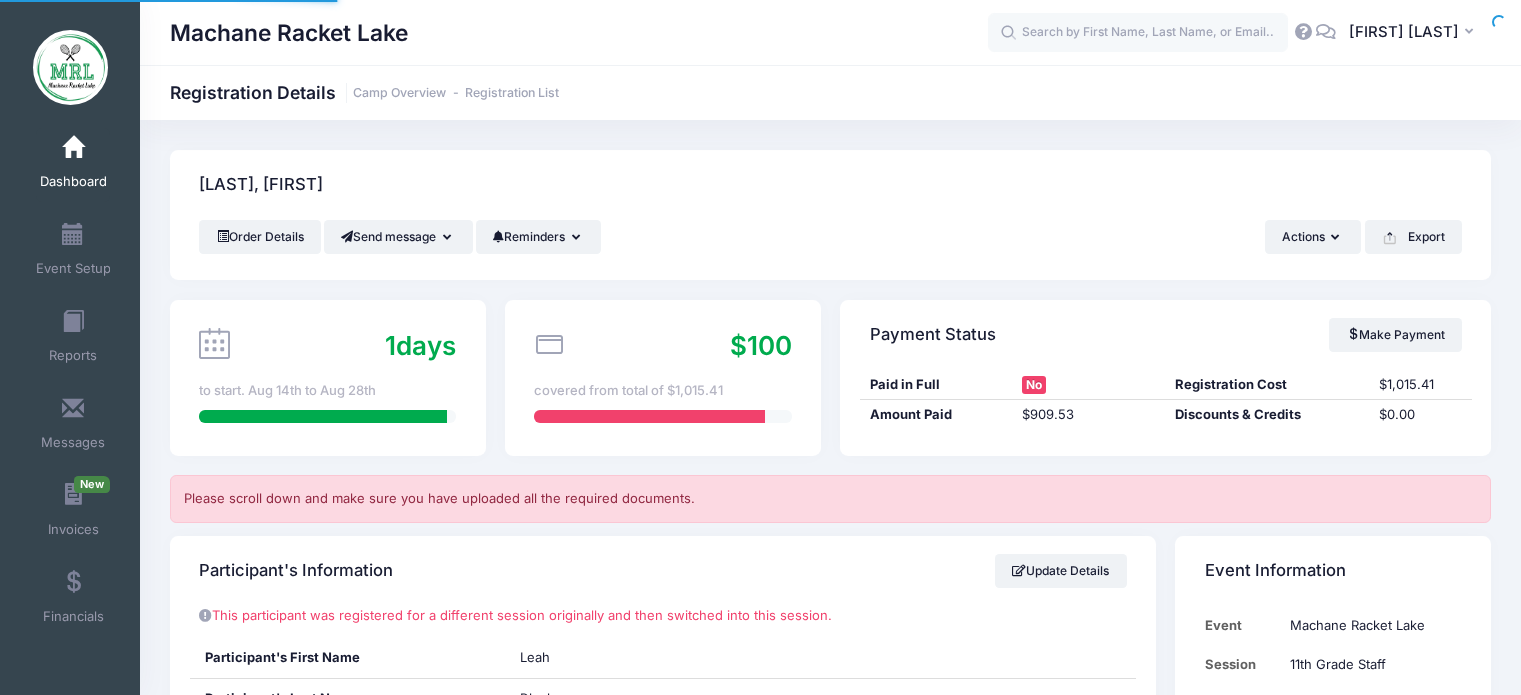 scroll, scrollTop: 0, scrollLeft: 0, axis: both 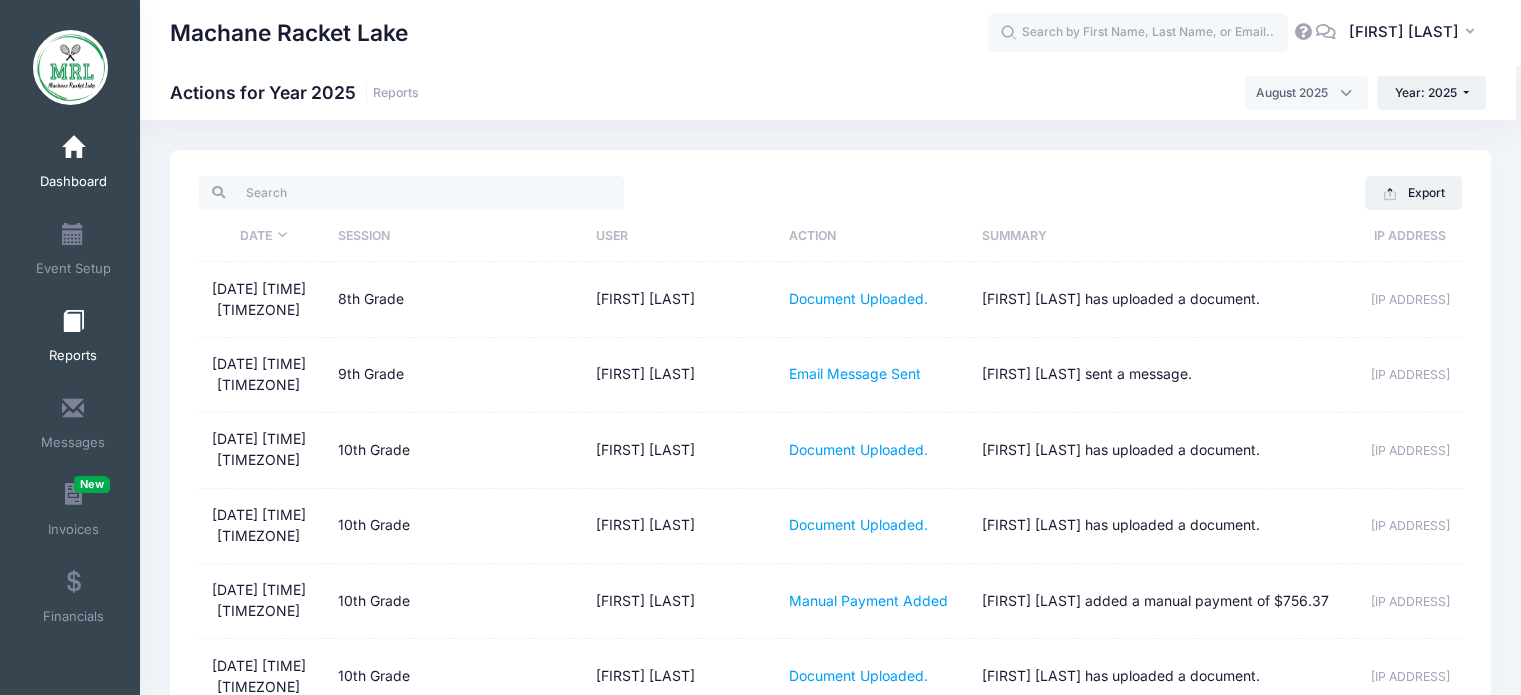 click on "Dashboard" at bounding box center [73, 165] 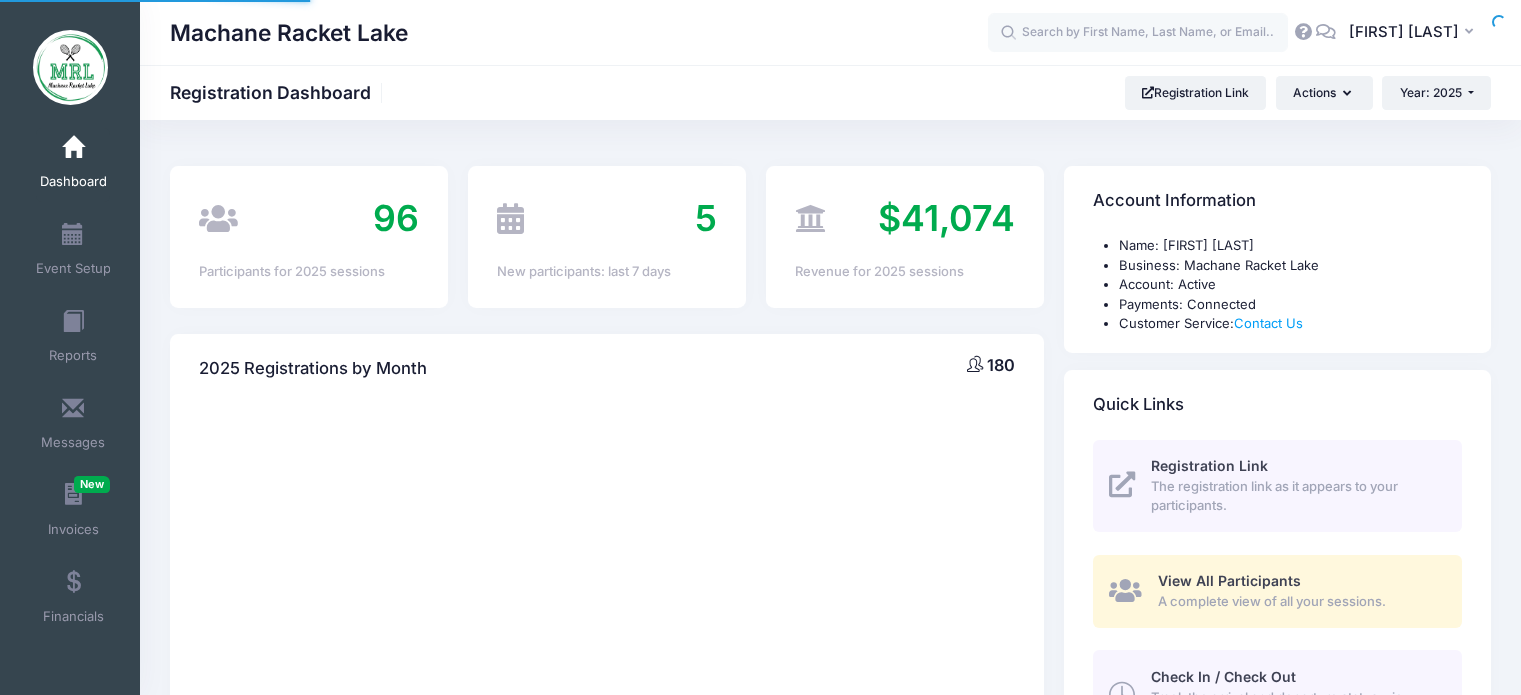 scroll, scrollTop: 0, scrollLeft: 0, axis: both 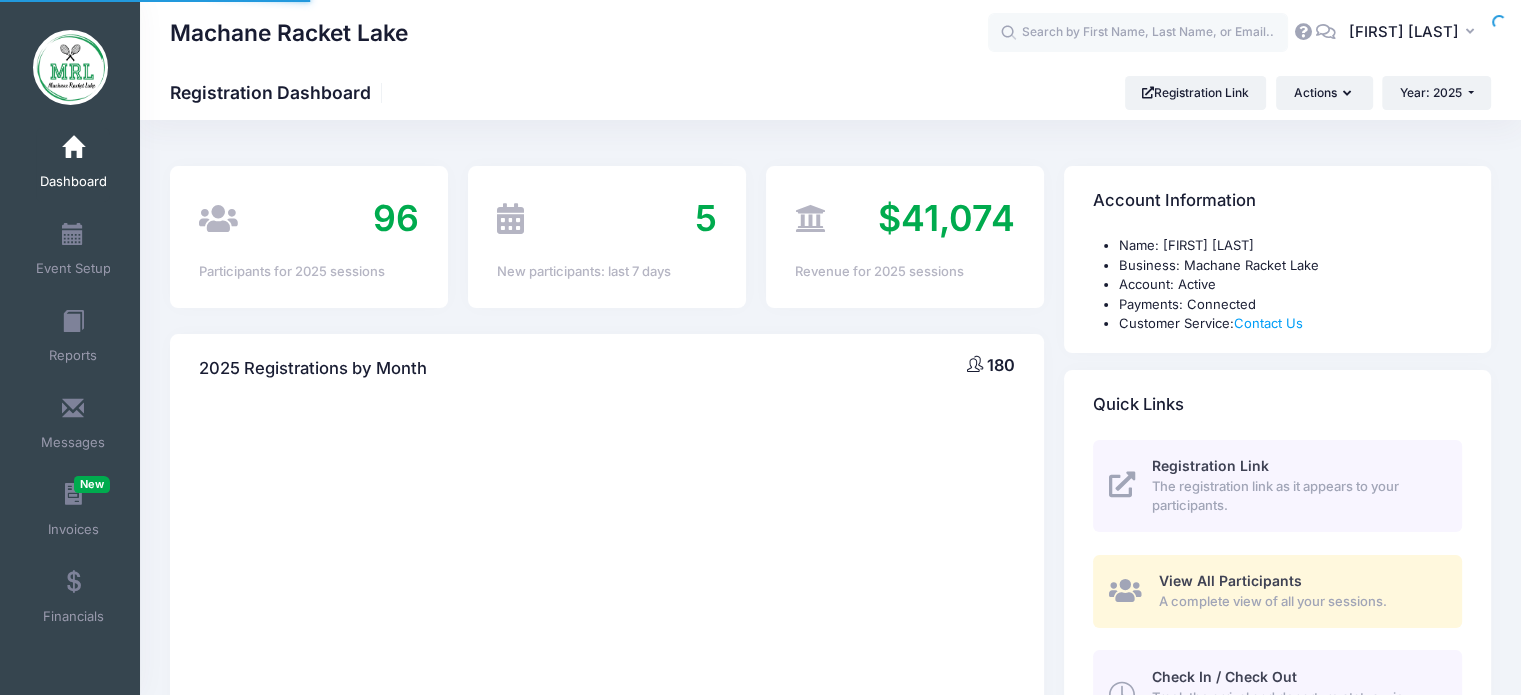 select 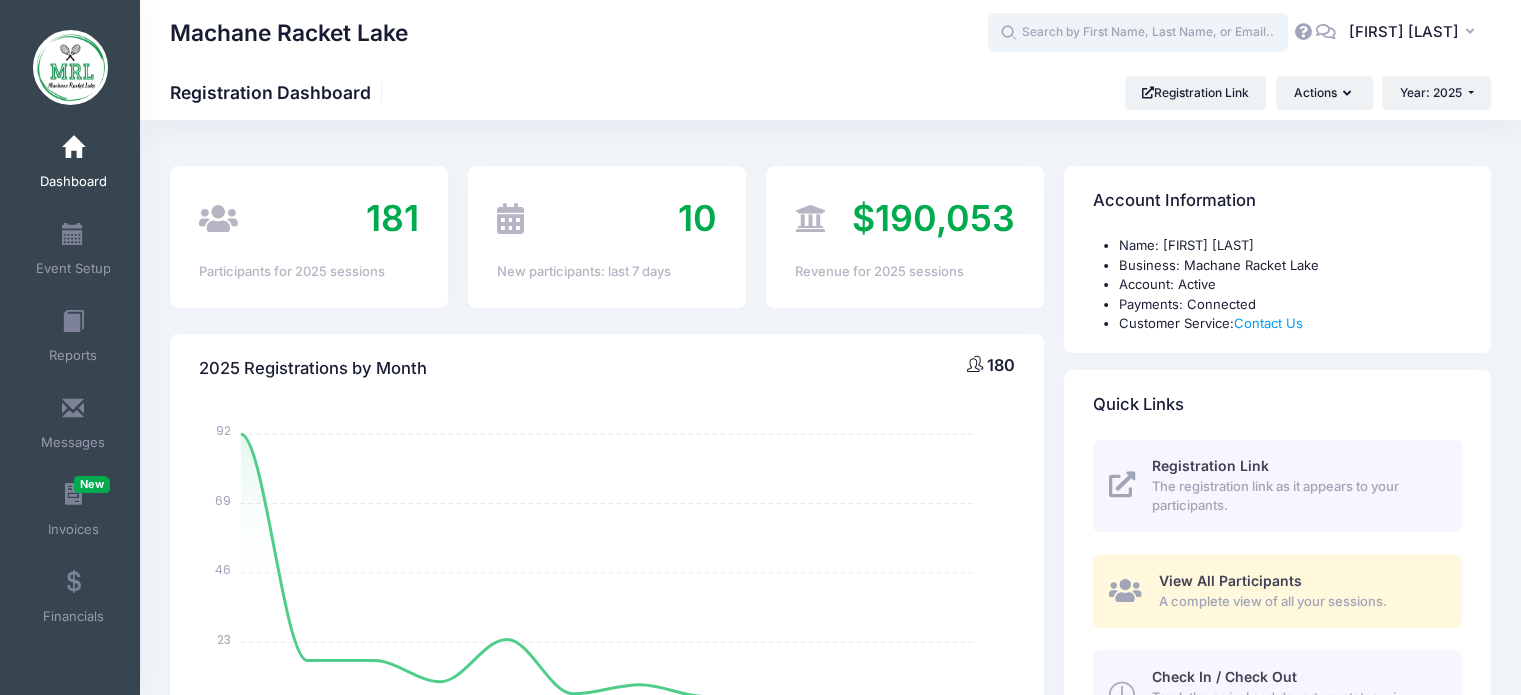 click at bounding box center [1138, 33] 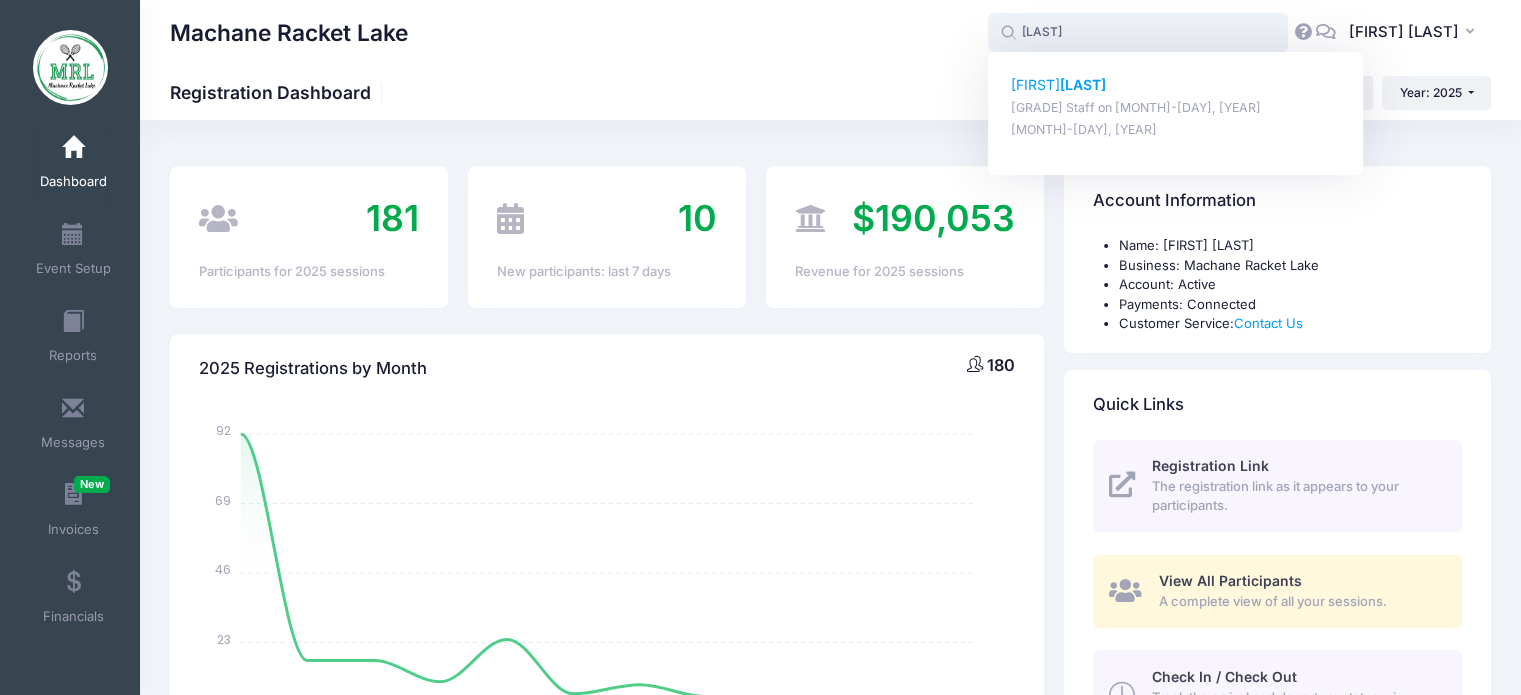 click on "[FIRST] [LAST]" at bounding box center [1176, 85] 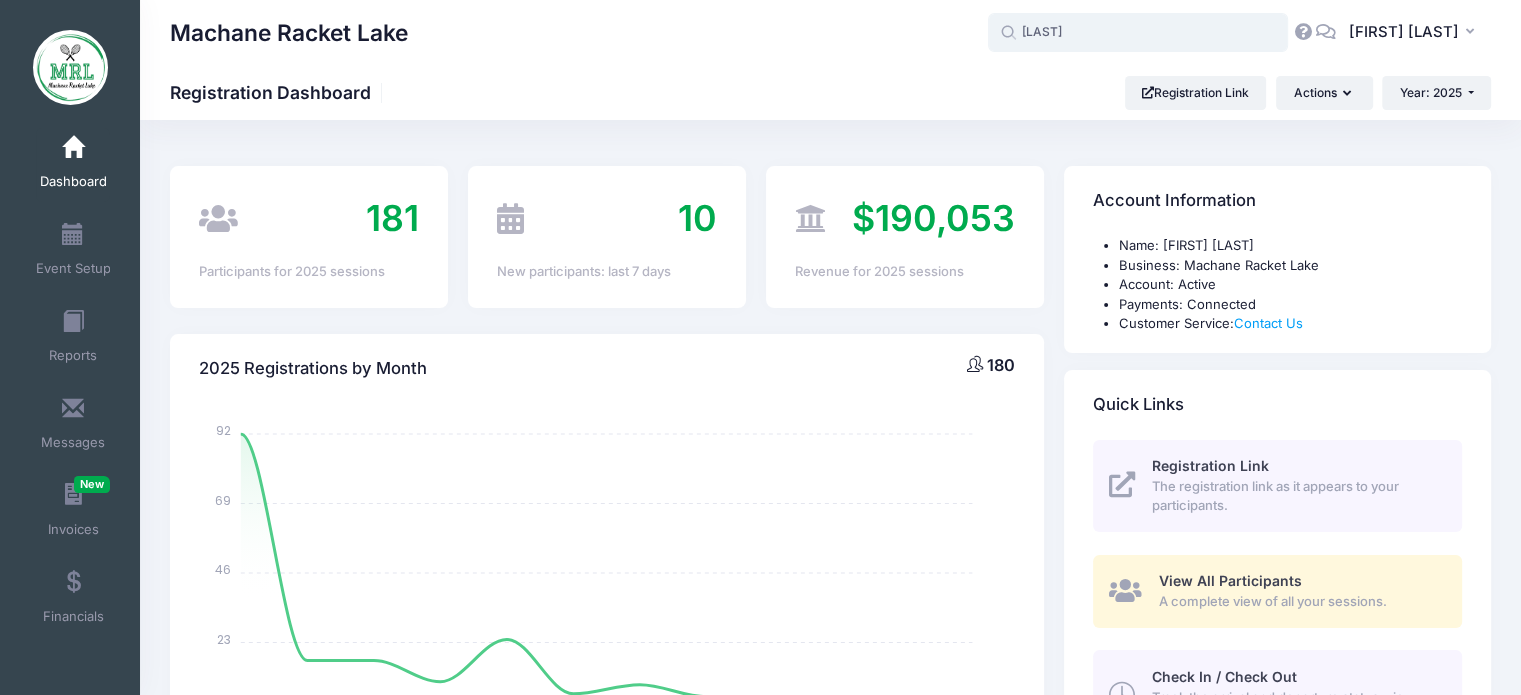 type on "[FIRST] [LAST] ([GRADE] Staff, [MONTH]-[DAY], [YEAR])" 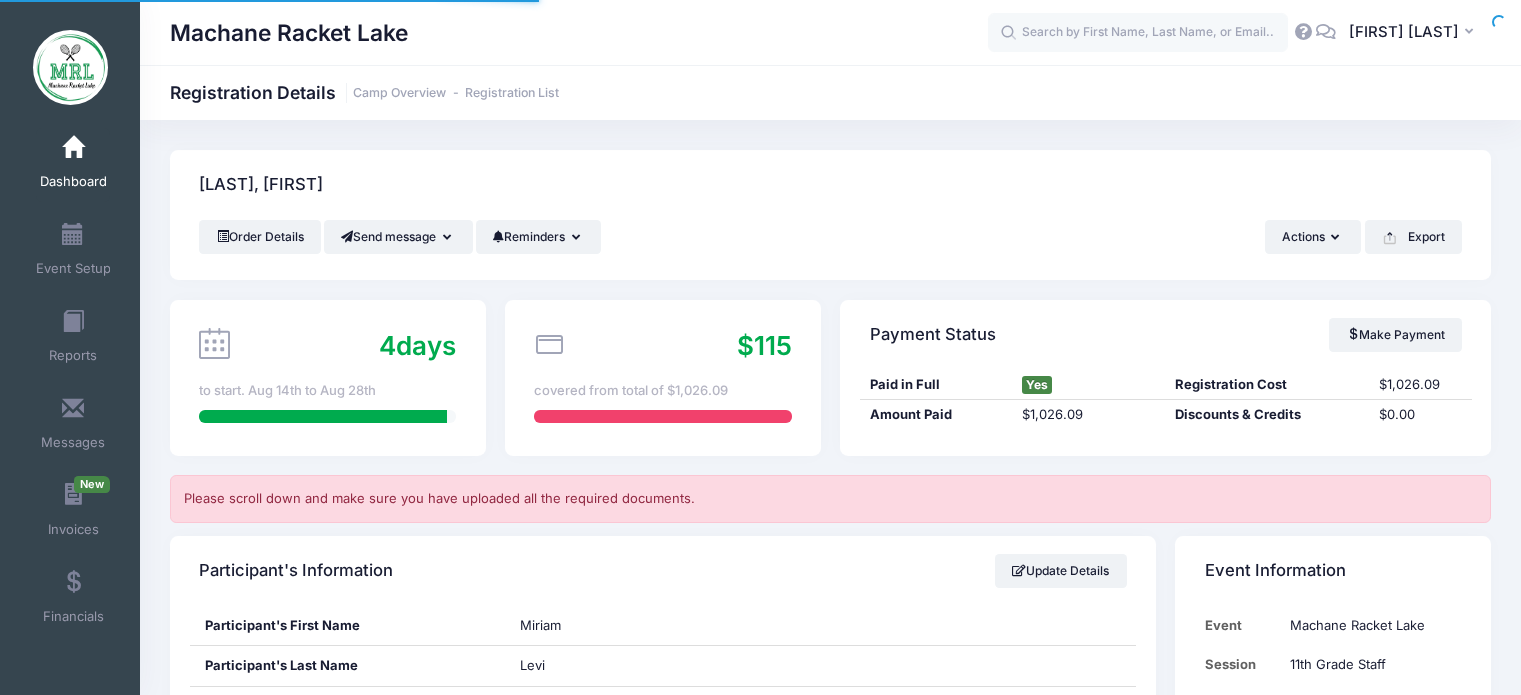 scroll, scrollTop: 0, scrollLeft: 0, axis: both 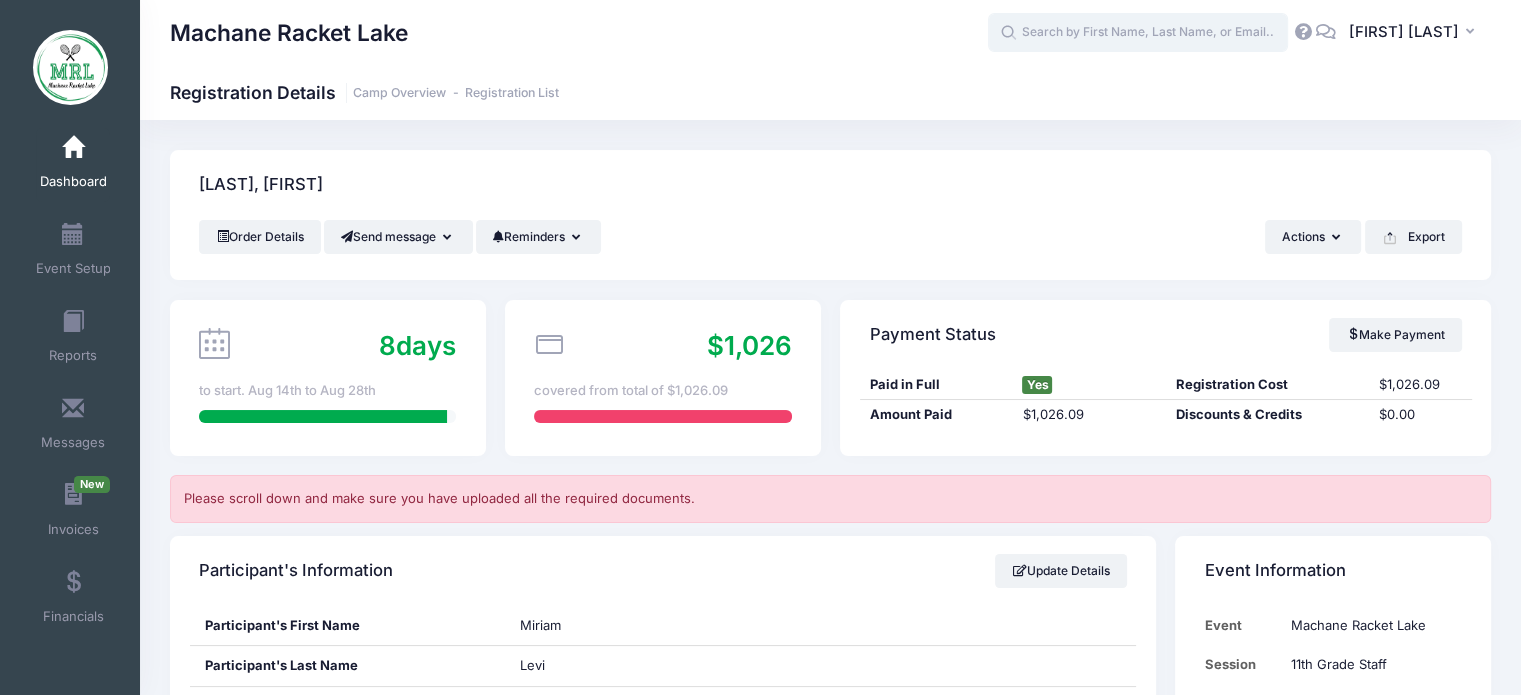 click at bounding box center [1138, 33] 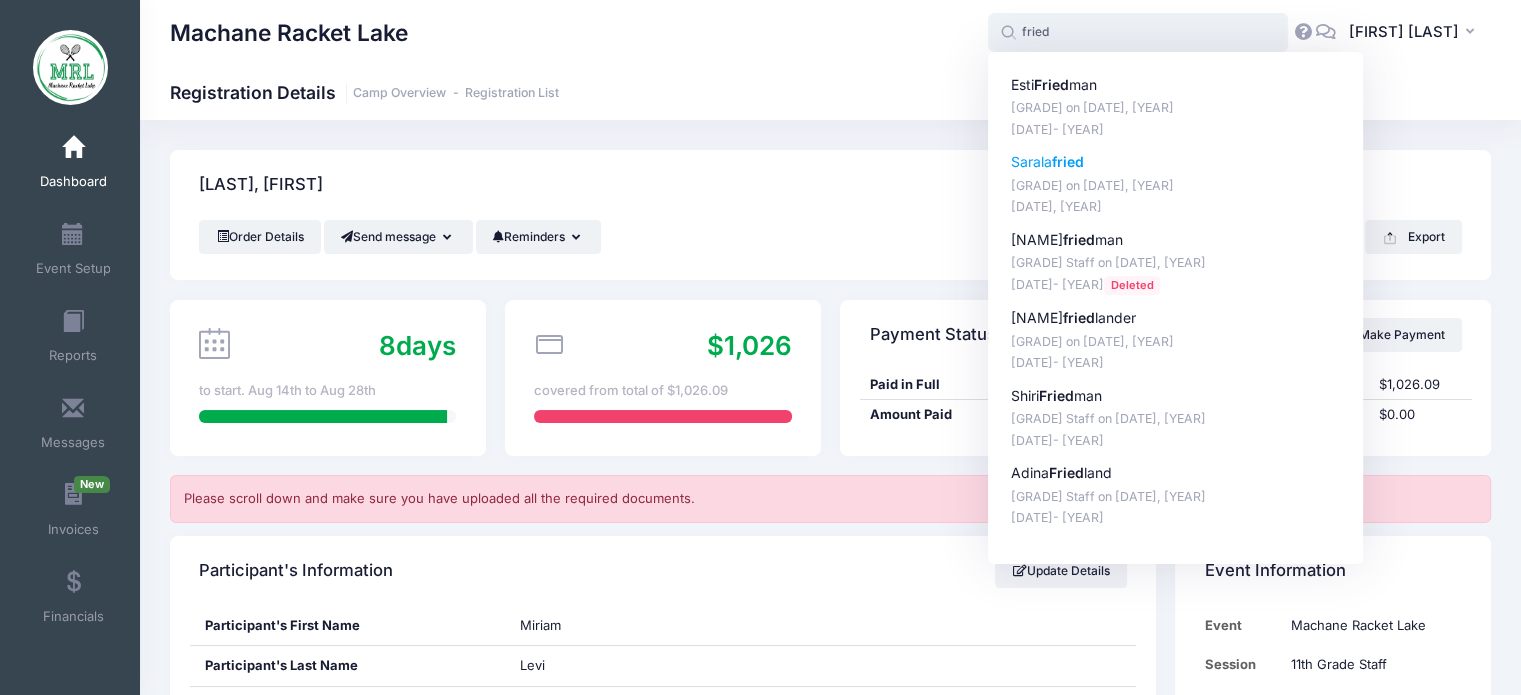 click on "Sarala  fried" at bounding box center [1176, 162] 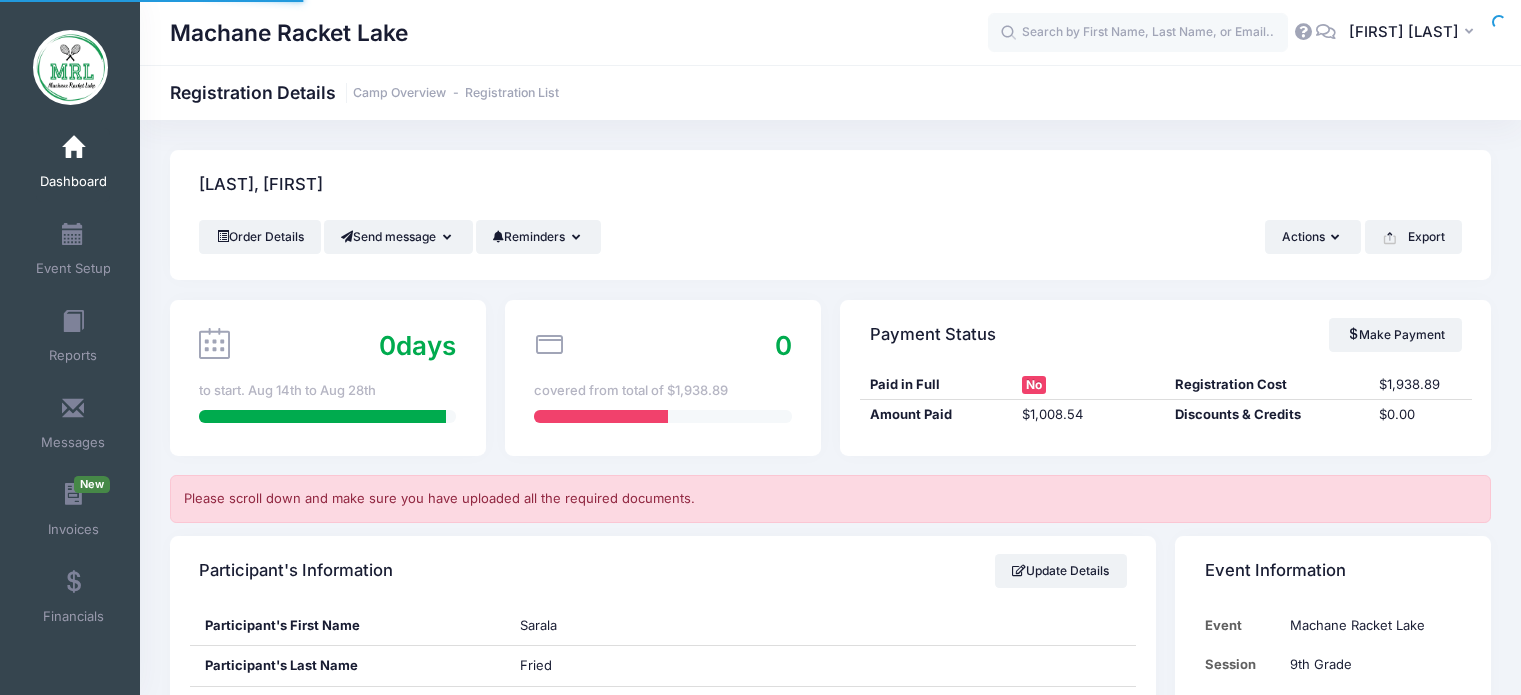 scroll, scrollTop: 0, scrollLeft: 0, axis: both 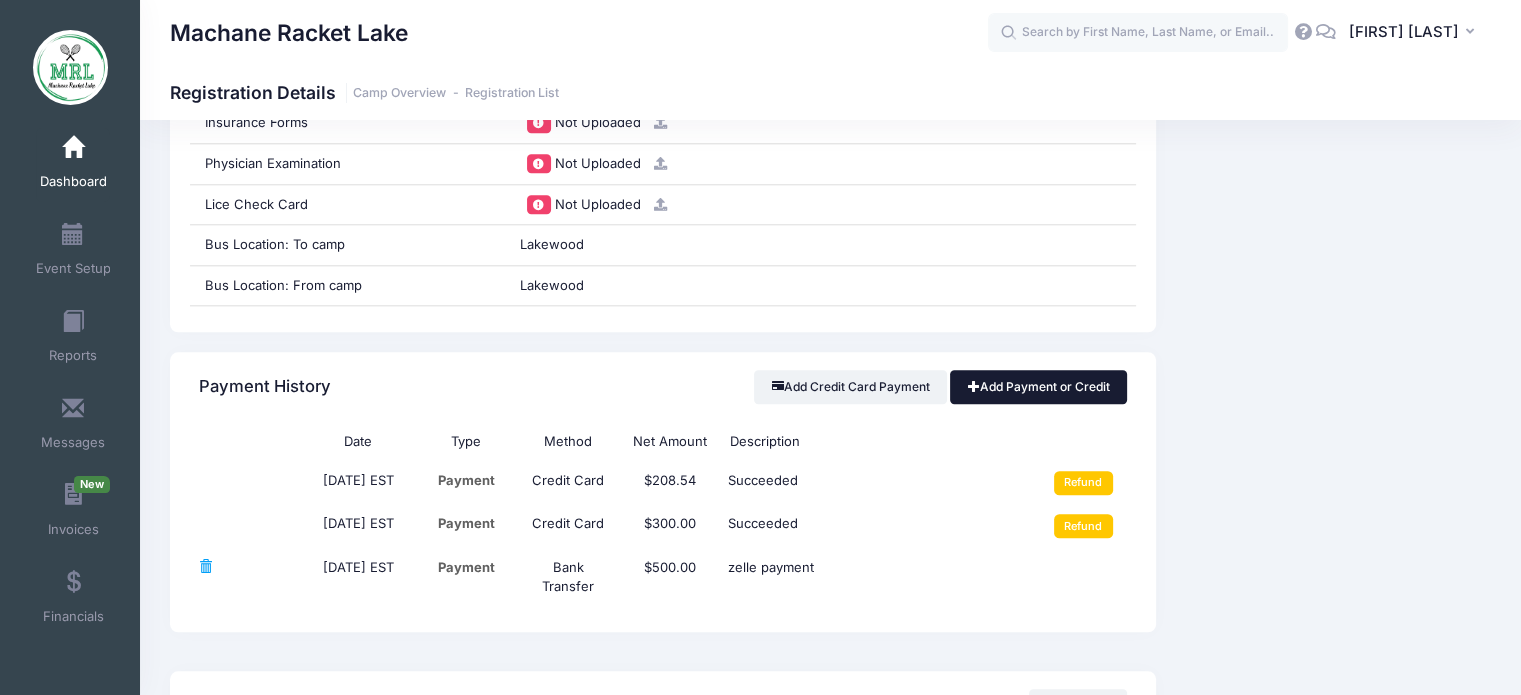 click on "Add Payment or Credit" at bounding box center [1038, 387] 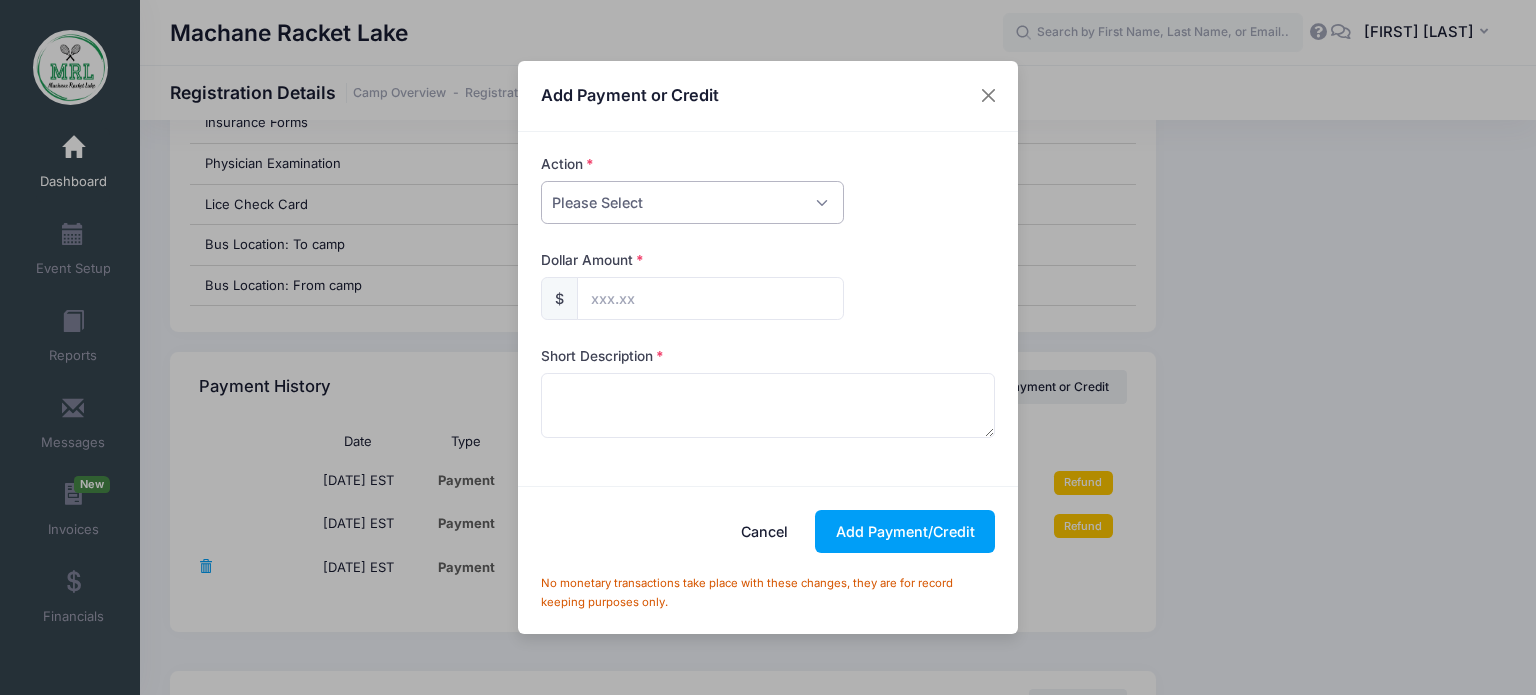 click on "Please Select
Payment
Credit
Refund (Offline)" at bounding box center [692, 202] 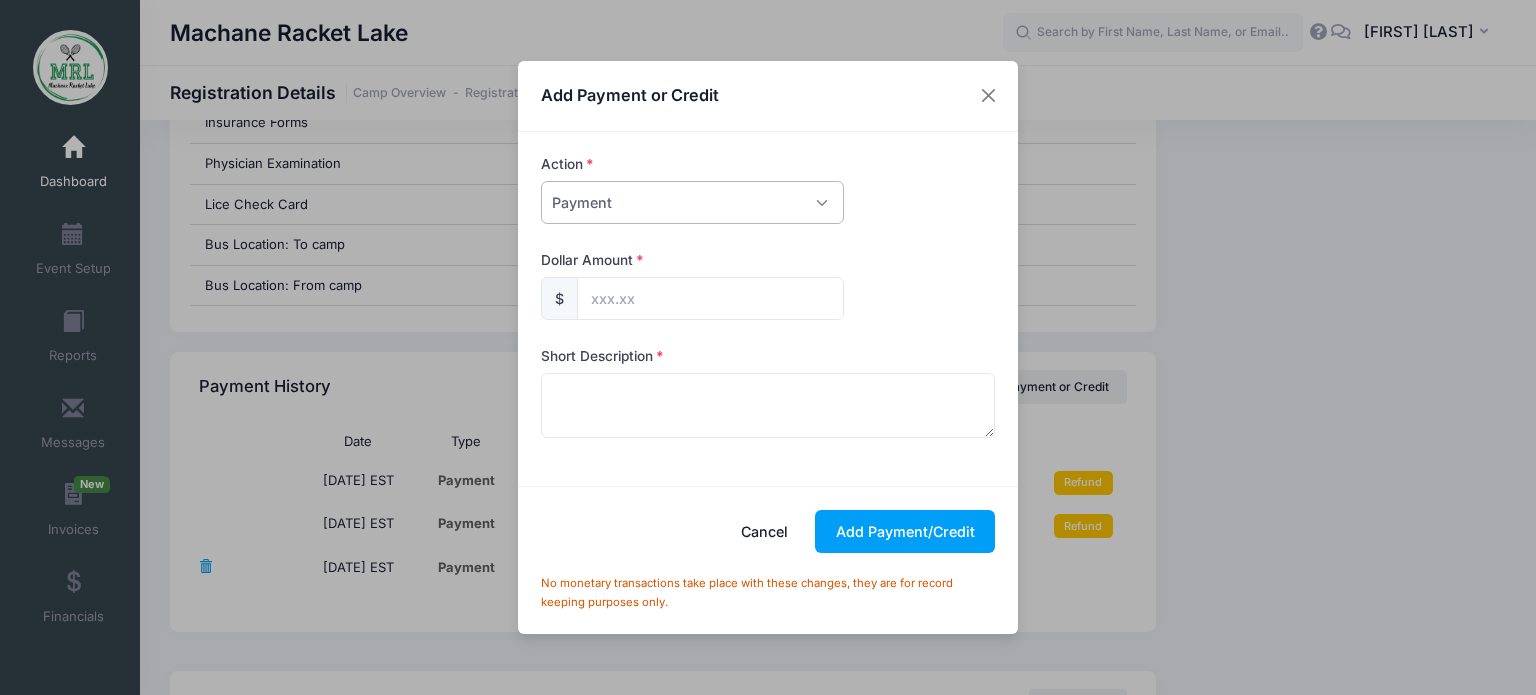click on "Please Select
Payment
Credit
Refund (Offline)" at bounding box center (692, 202) 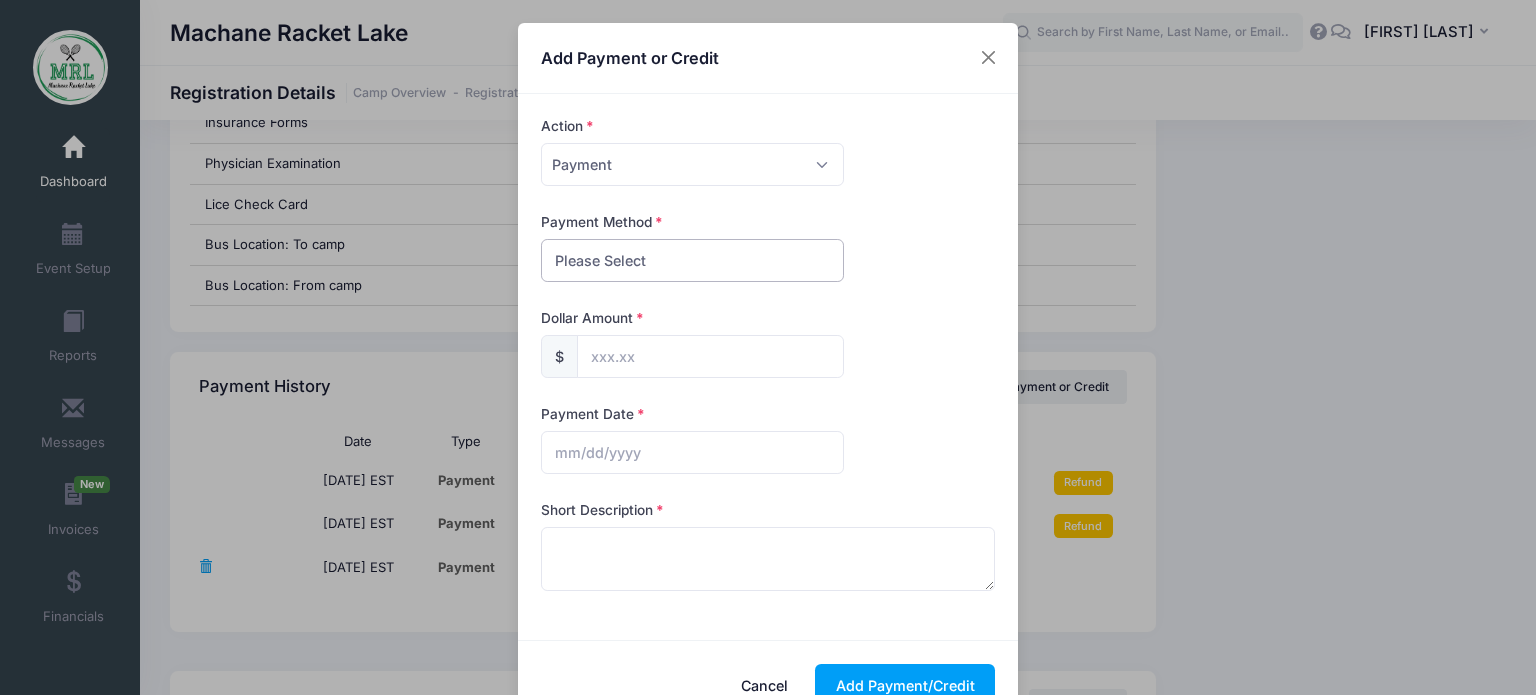 click on "Please Select
PayPal
Cash
Check
Bank Transfer
Other" at bounding box center (692, 260) 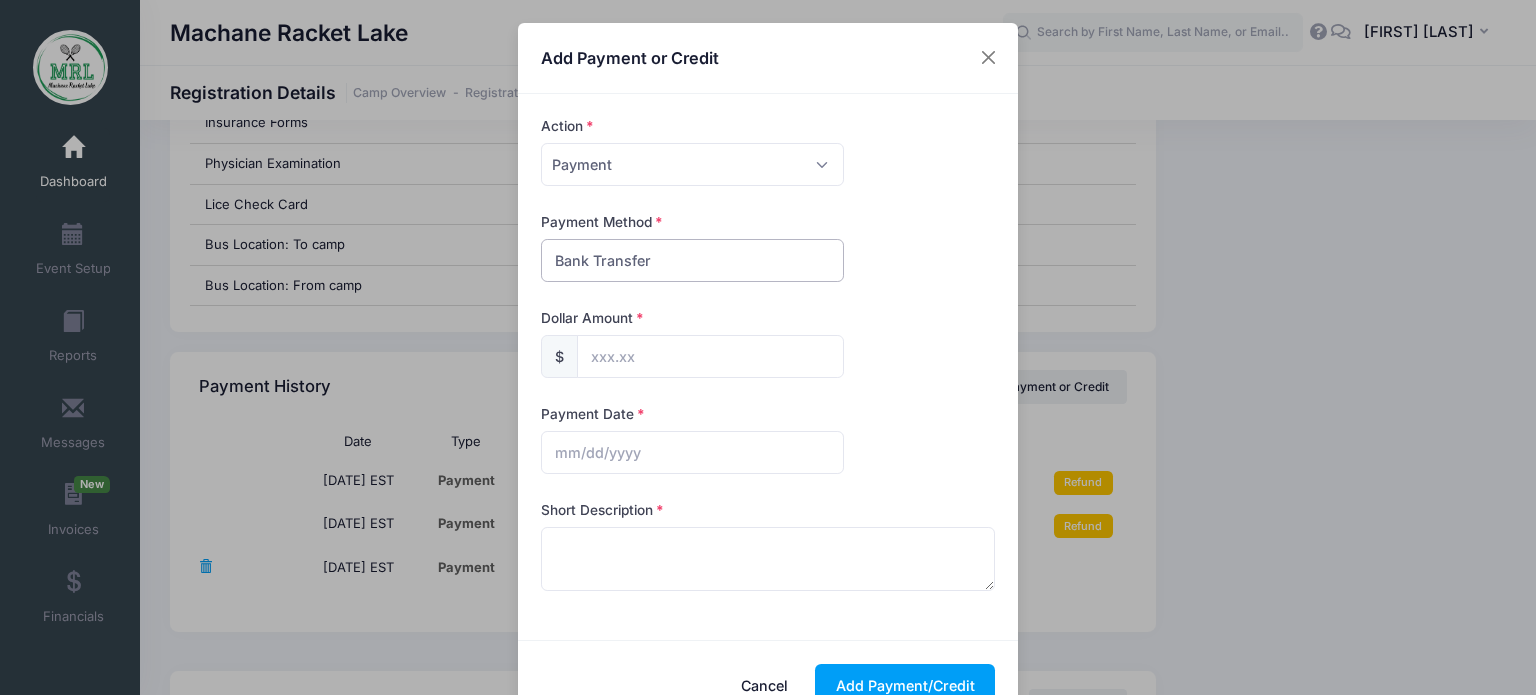 click on "Please Select
PayPal
Cash
Check
Bank Transfer
Other" at bounding box center [692, 260] 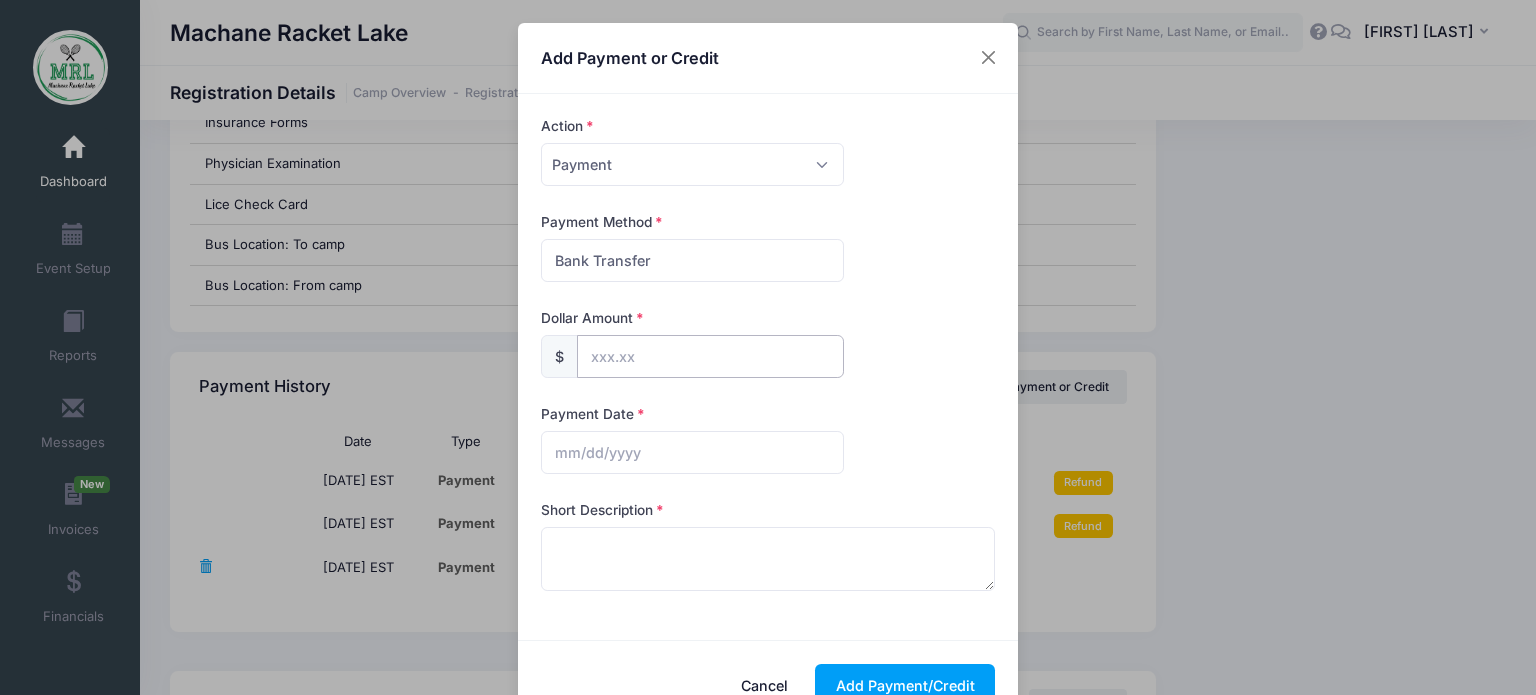 click at bounding box center (710, 356) 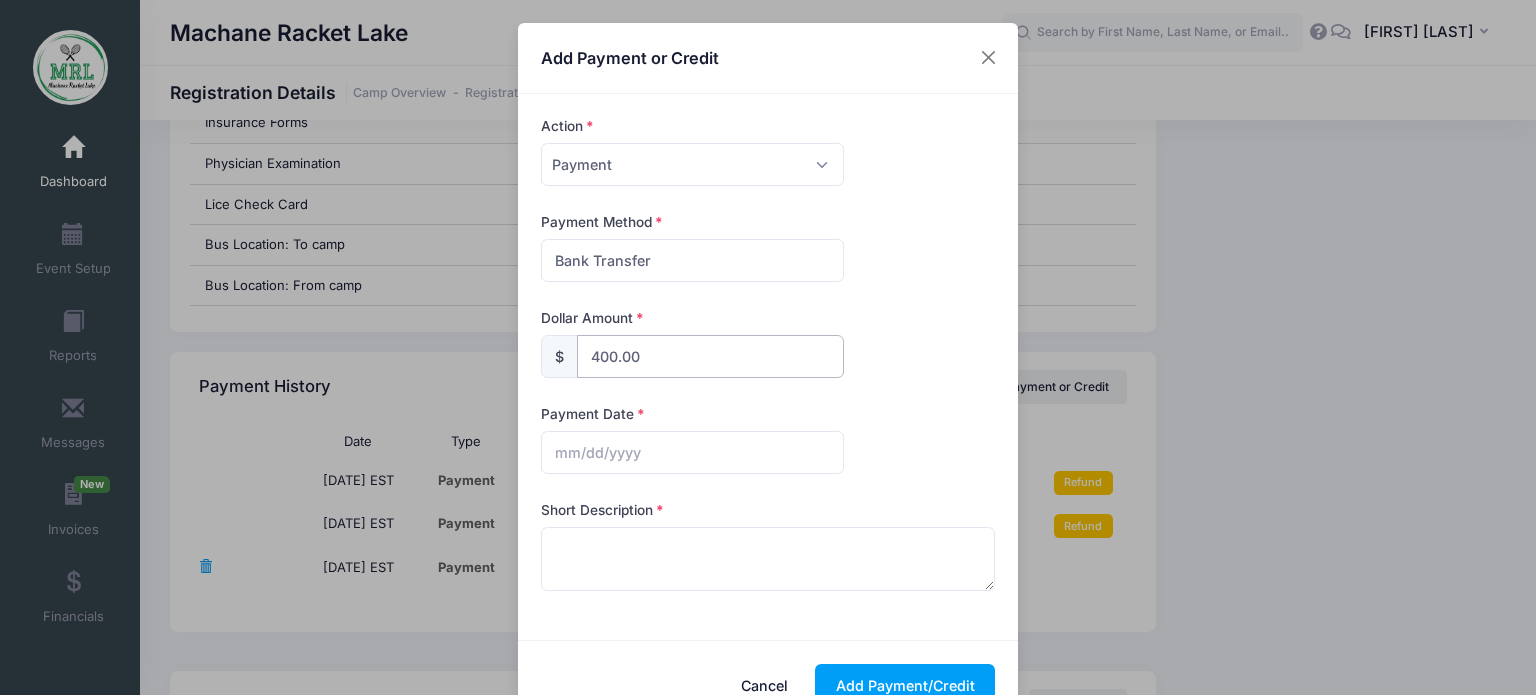 type on "400.00" 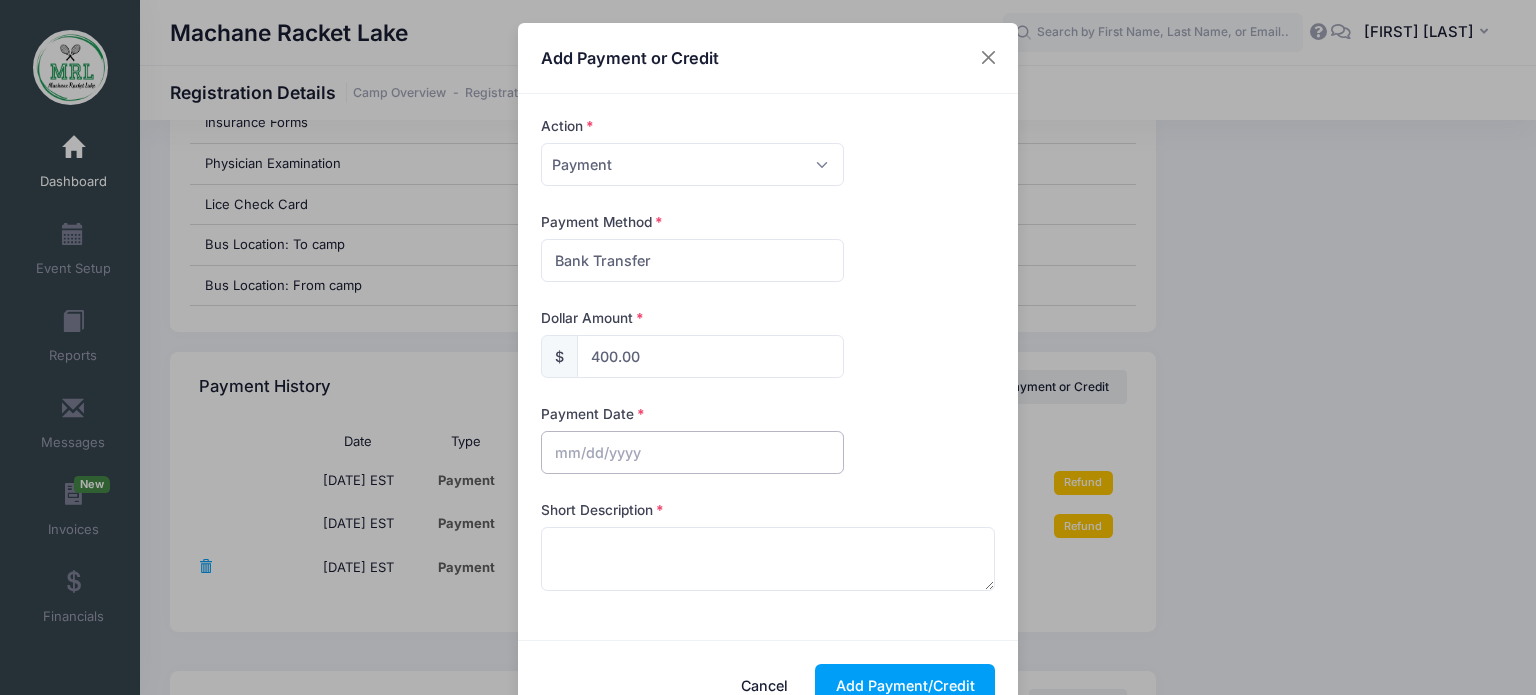click at bounding box center [692, 452] 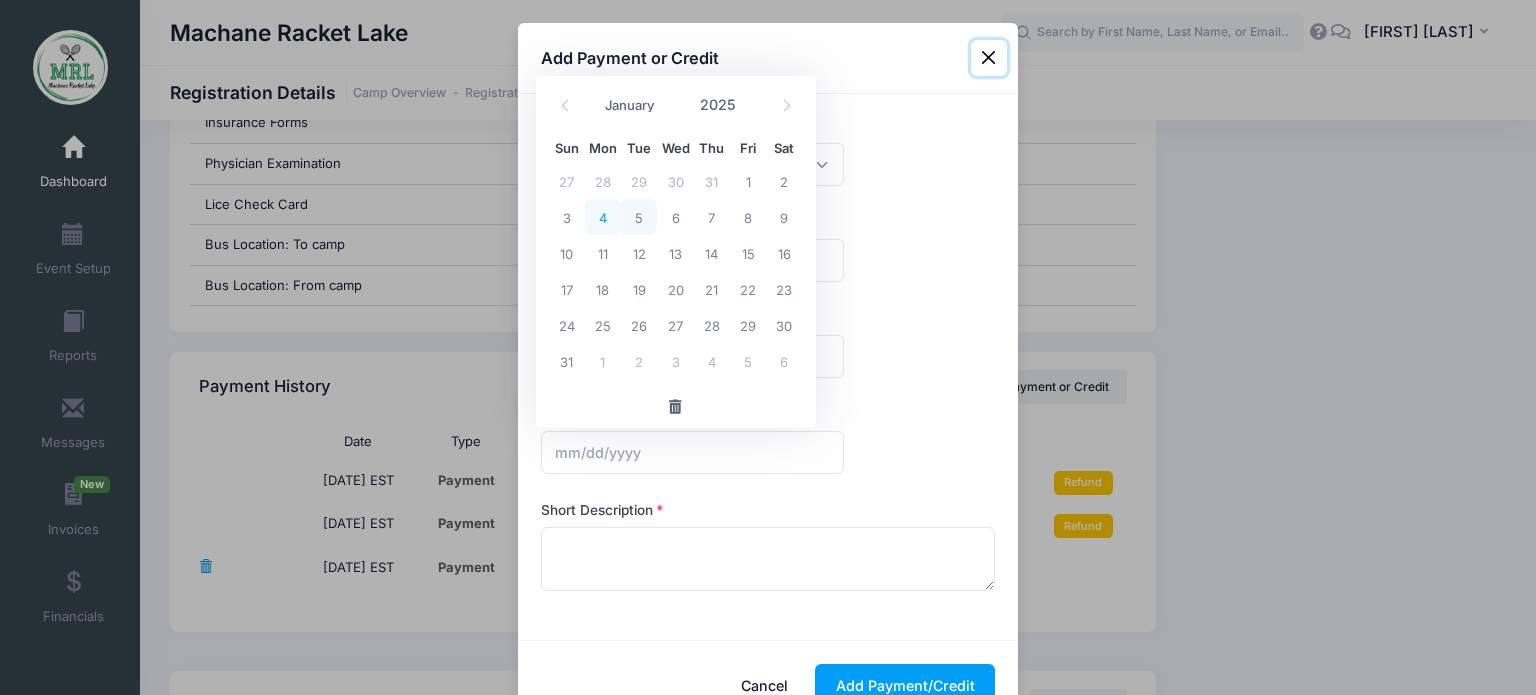 click on "4" at bounding box center [603, 217] 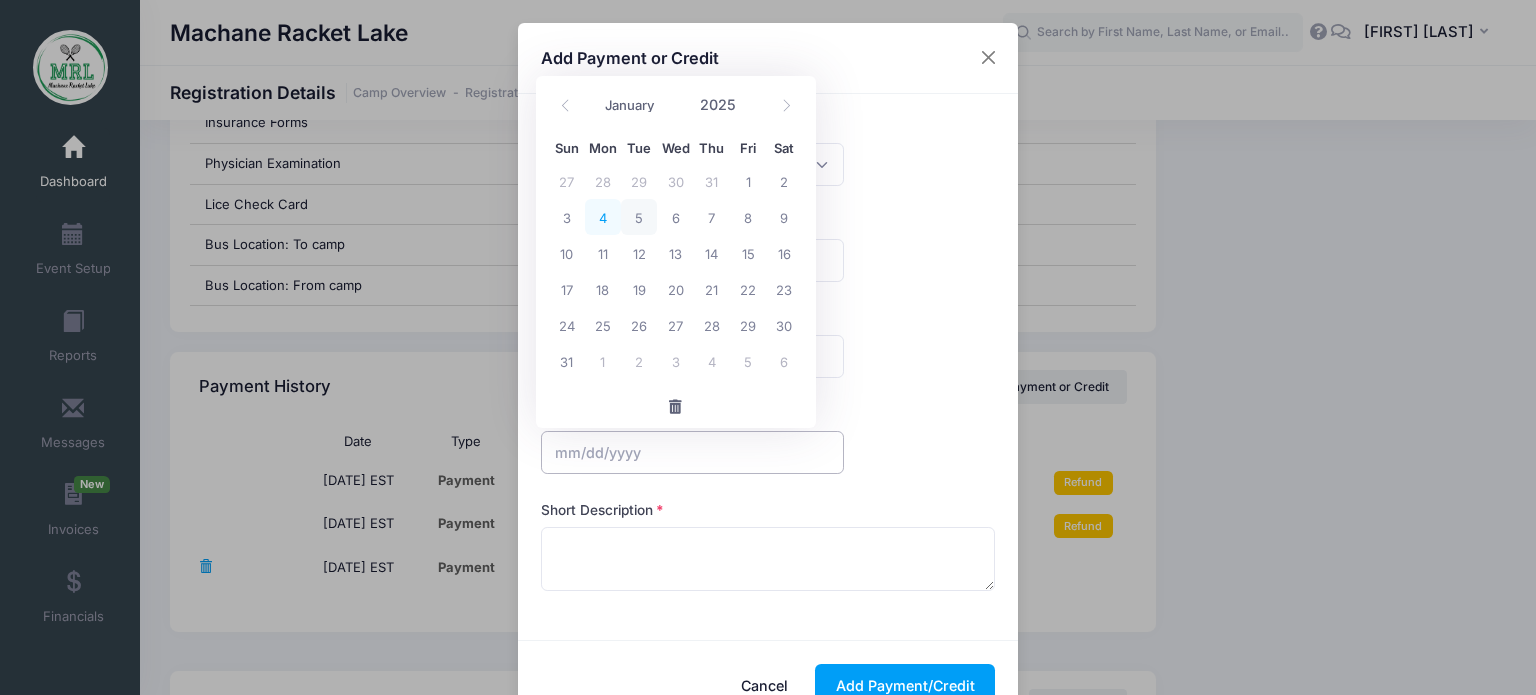type on "08/04/2025" 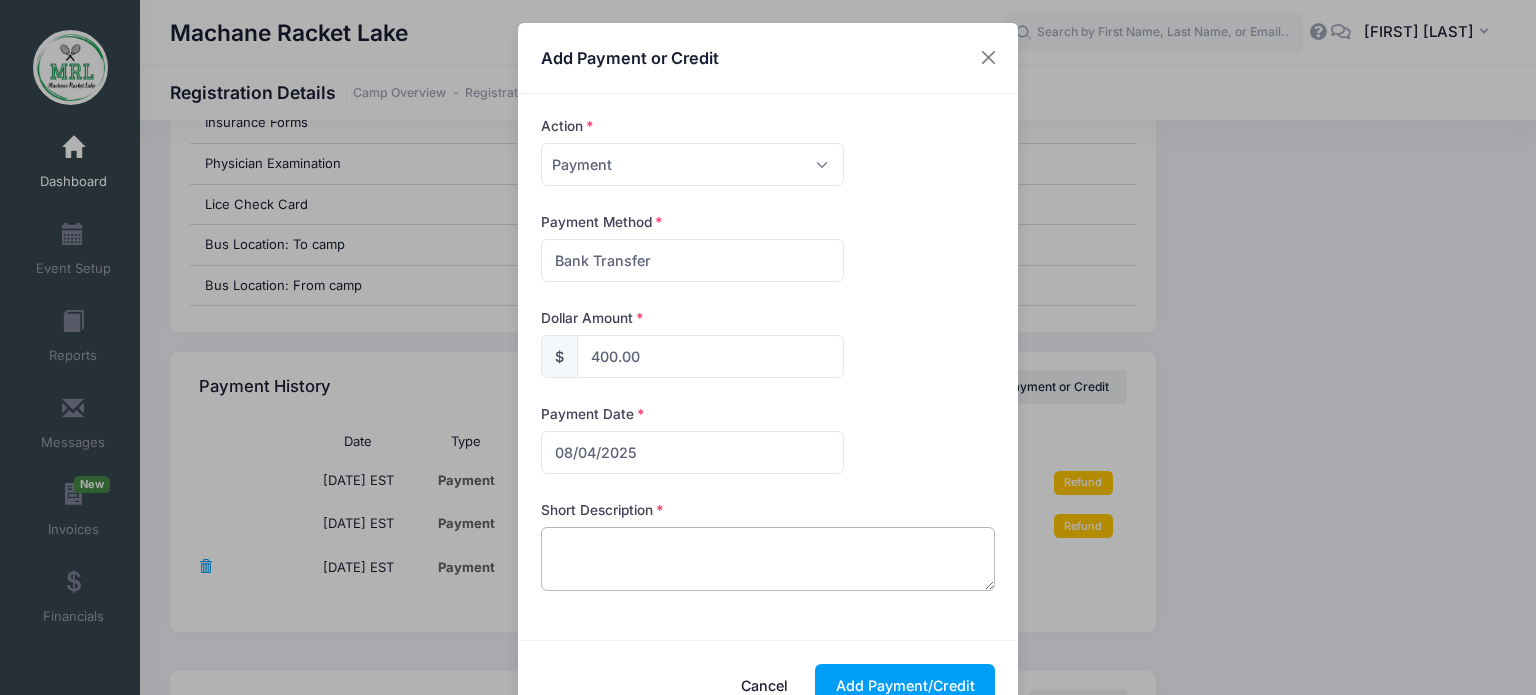click at bounding box center (768, 559) 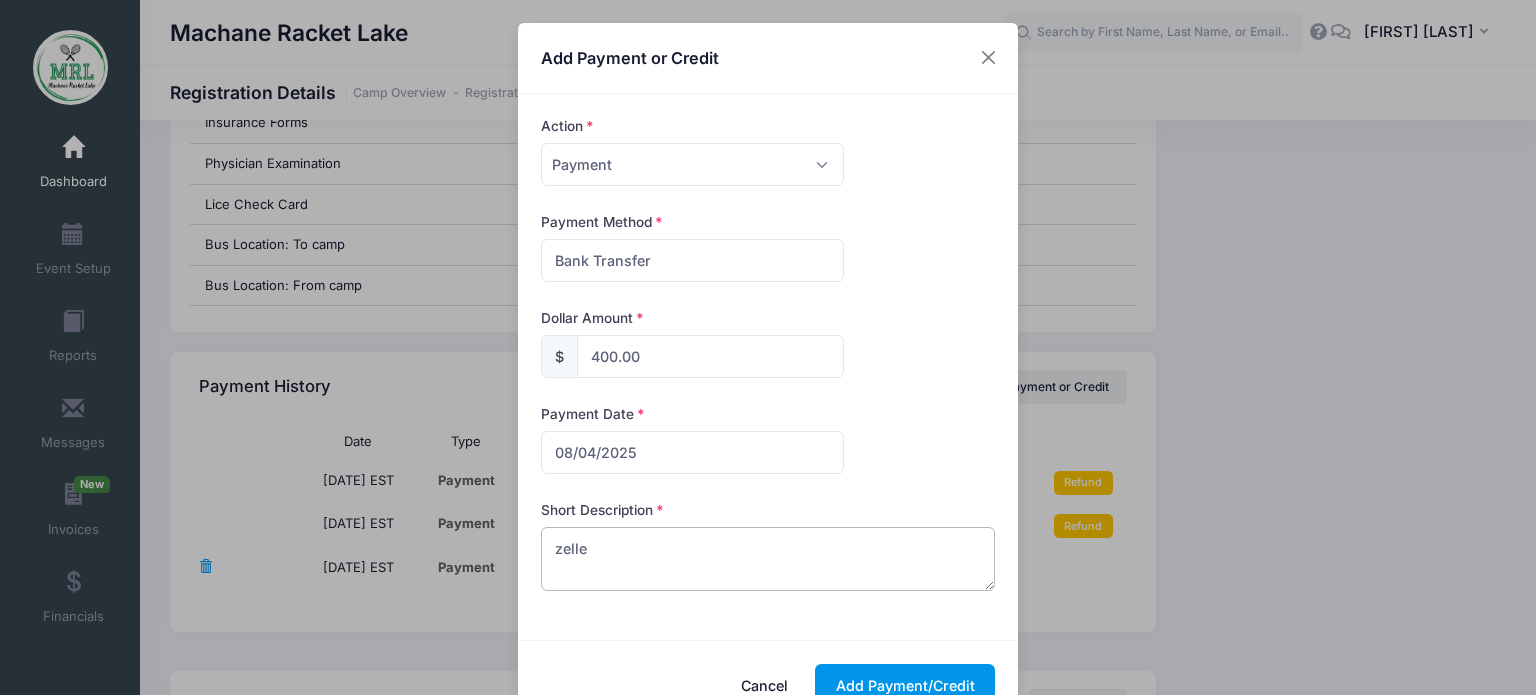 type on "zelle" 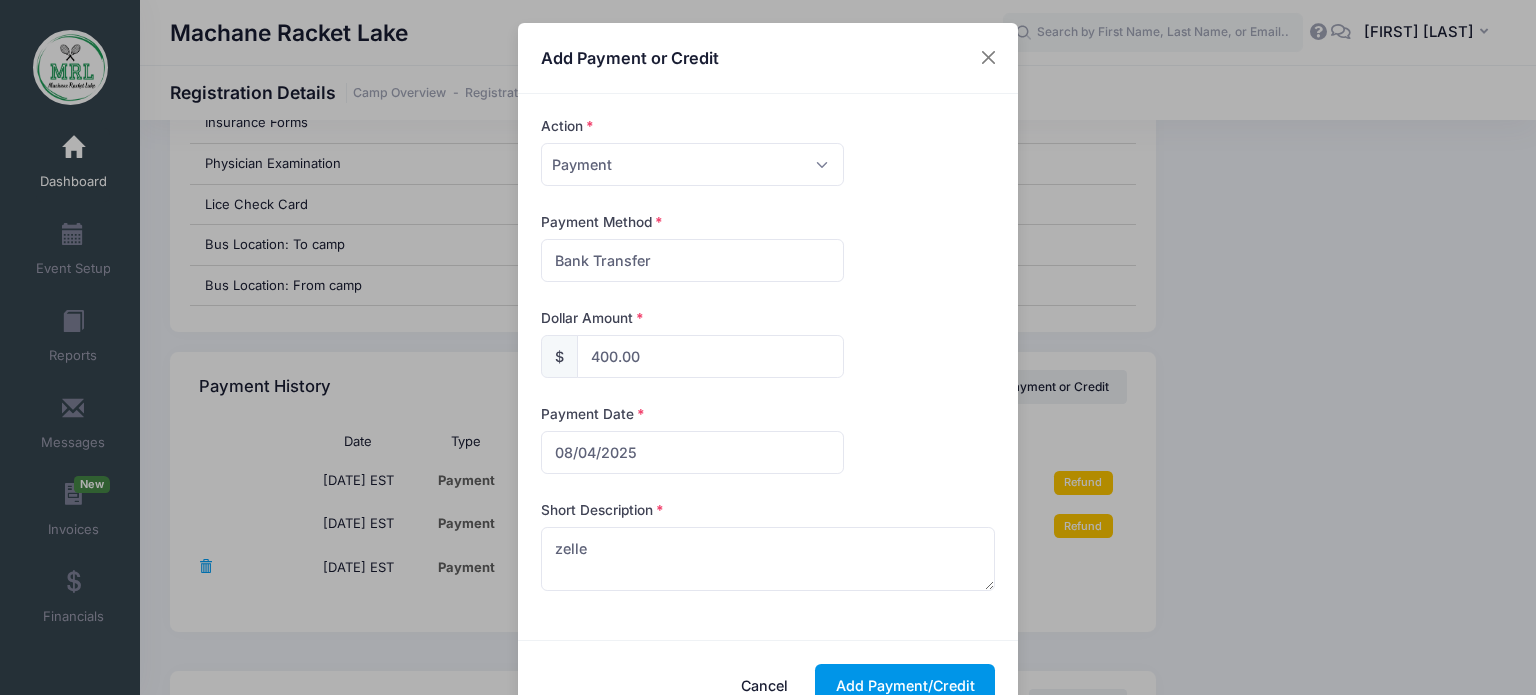 click on "Add Payment/Credit" at bounding box center (905, 685) 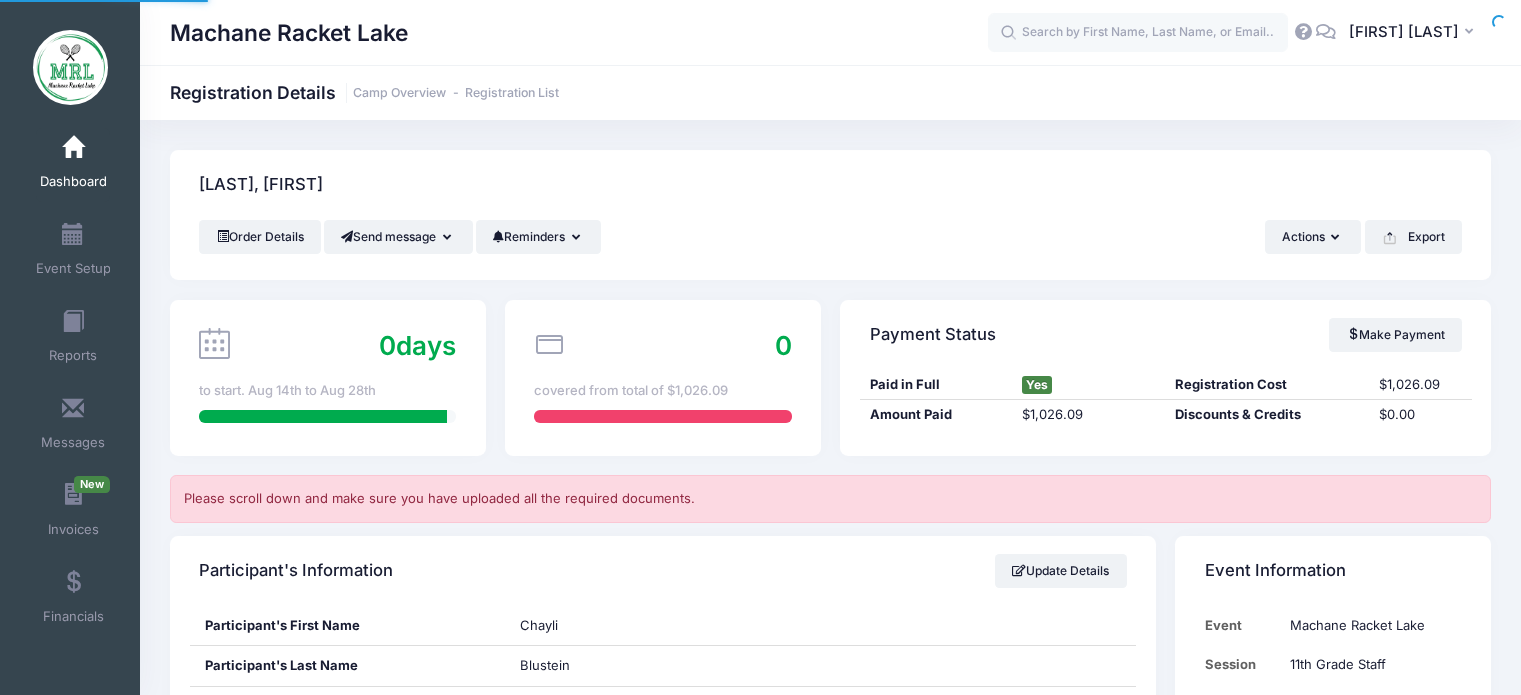 scroll, scrollTop: 0, scrollLeft: 0, axis: both 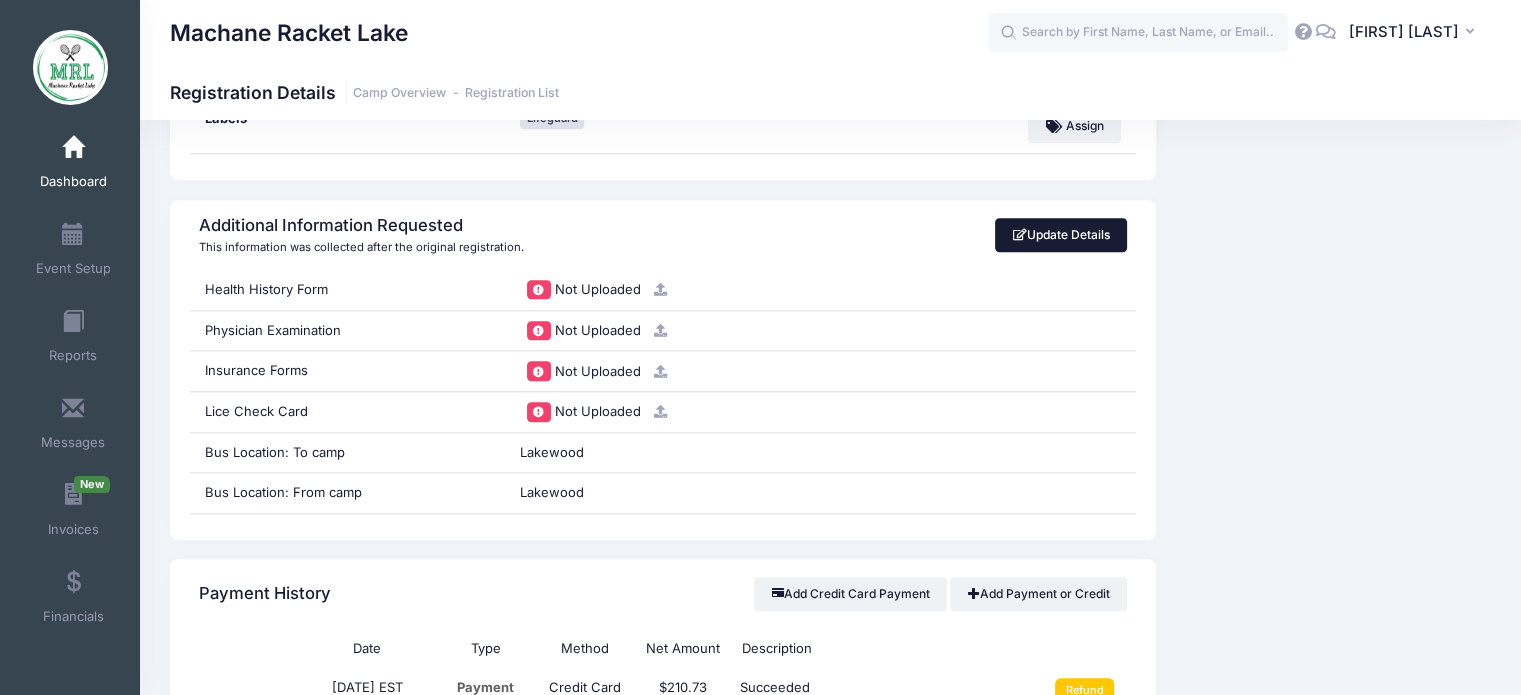 click on "Update Details" at bounding box center [1061, 235] 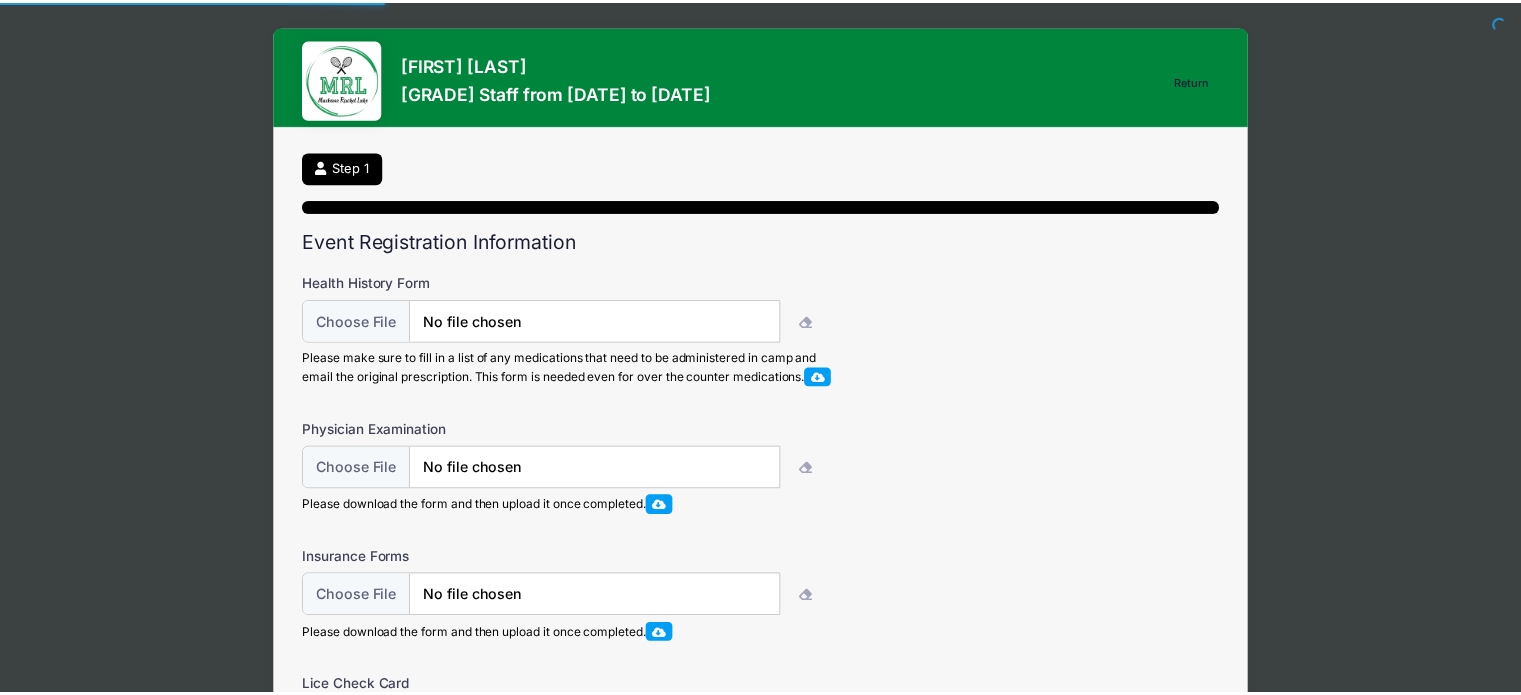 scroll, scrollTop: 0, scrollLeft: 0, axis: both 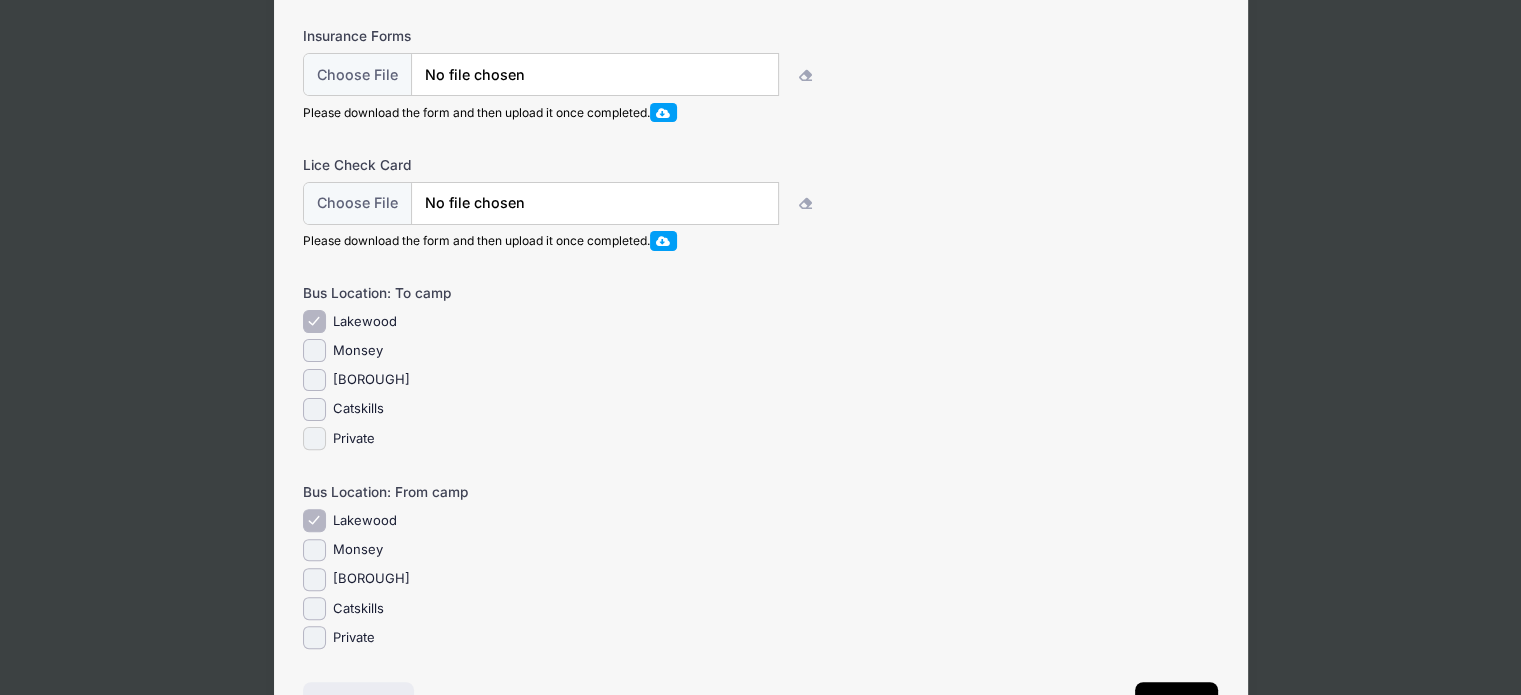 click on "Private" at bounding box center (314, 438) 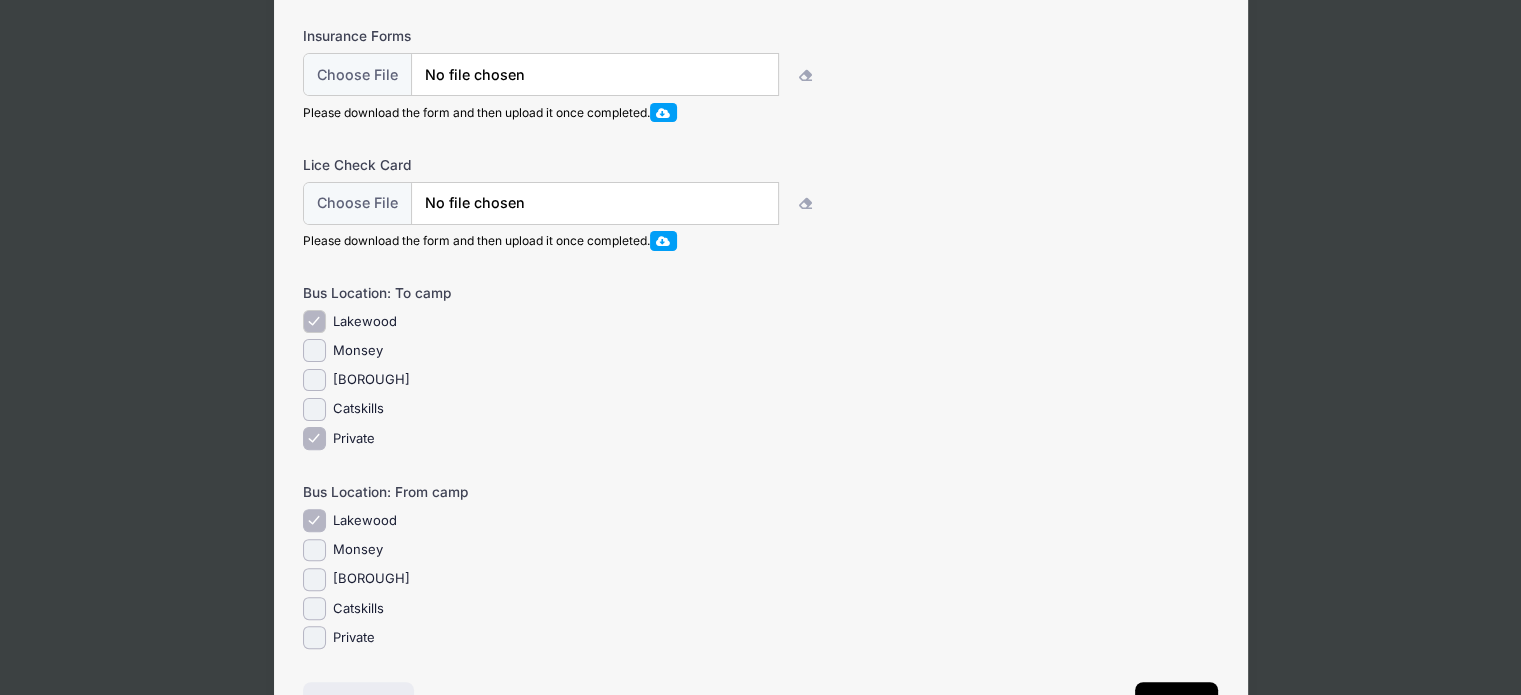 click on "Lakewood" at bounding box center (314, 321) 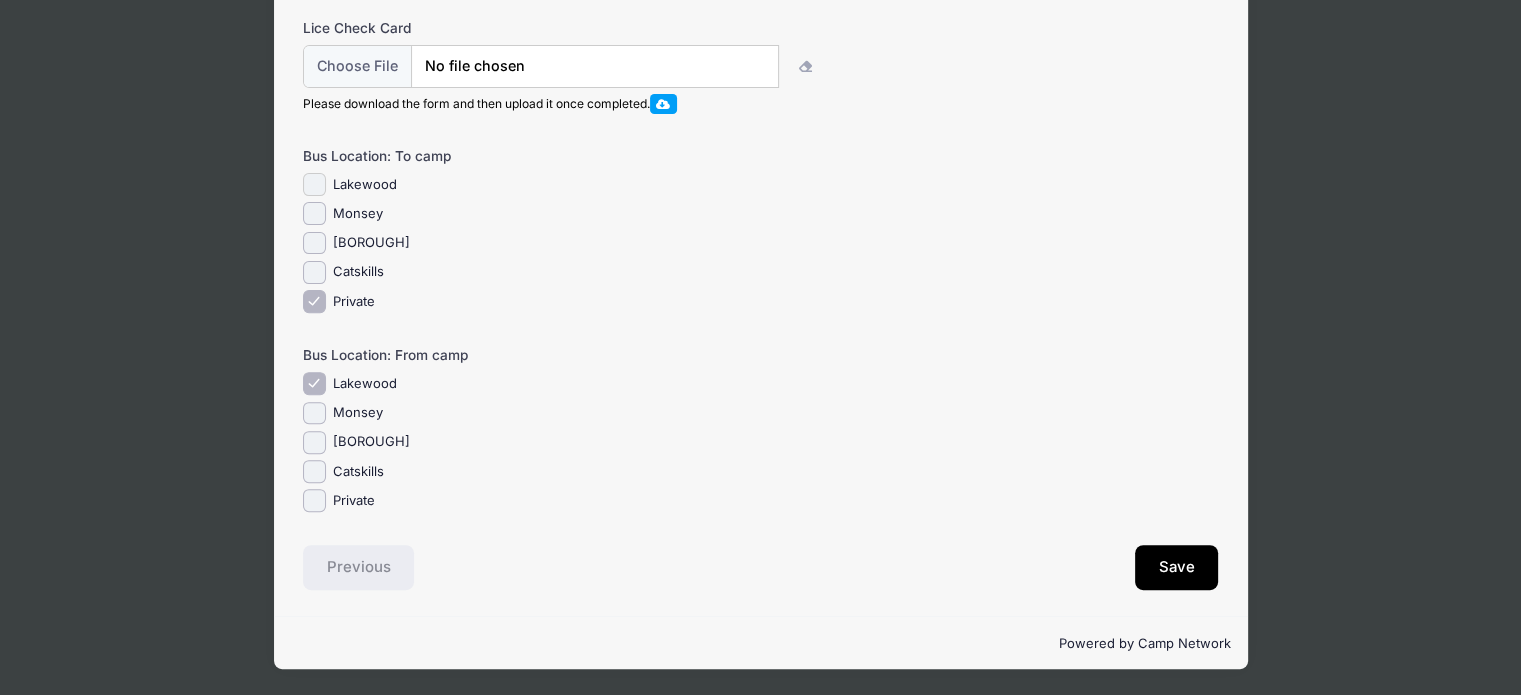scroll, scrollTop: 676, scrollLeft: 0, axis: vertical 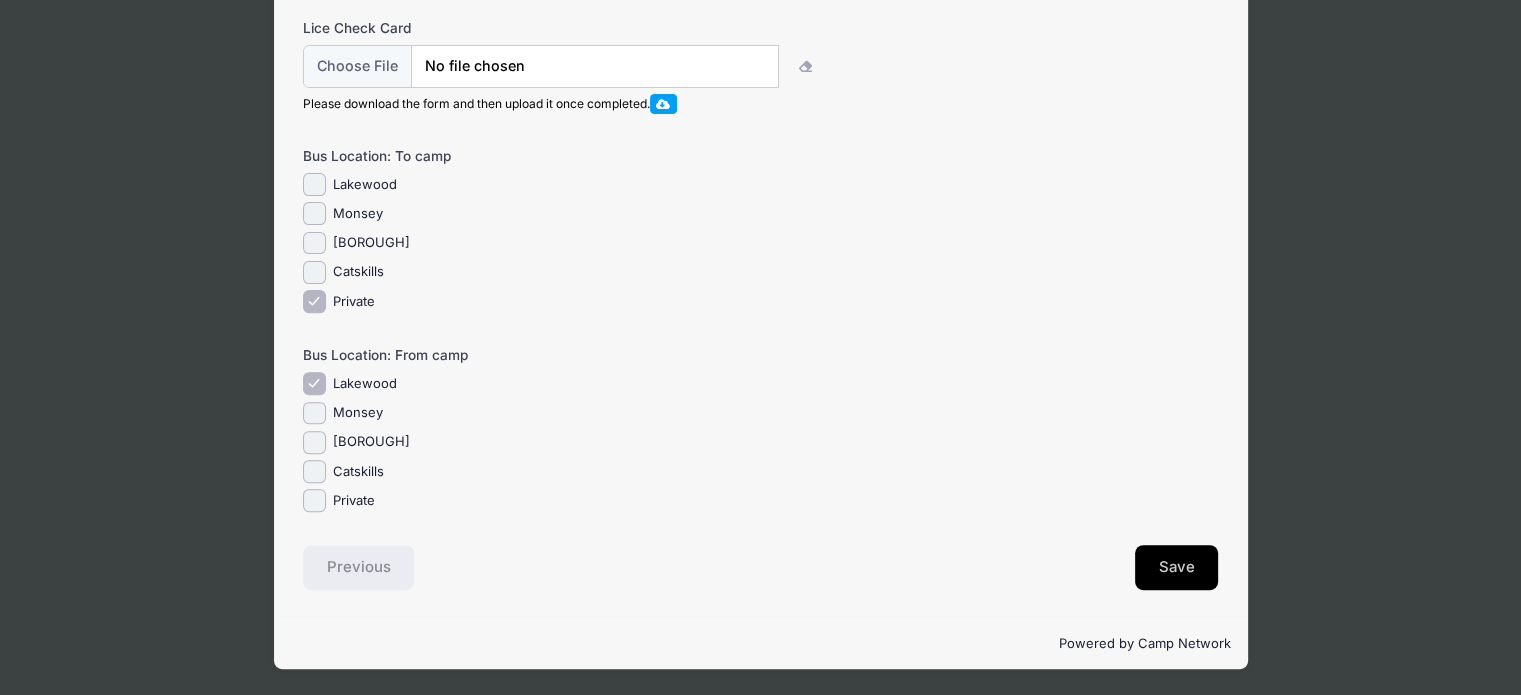 click on "Save" at bounding box center [1177, 568] 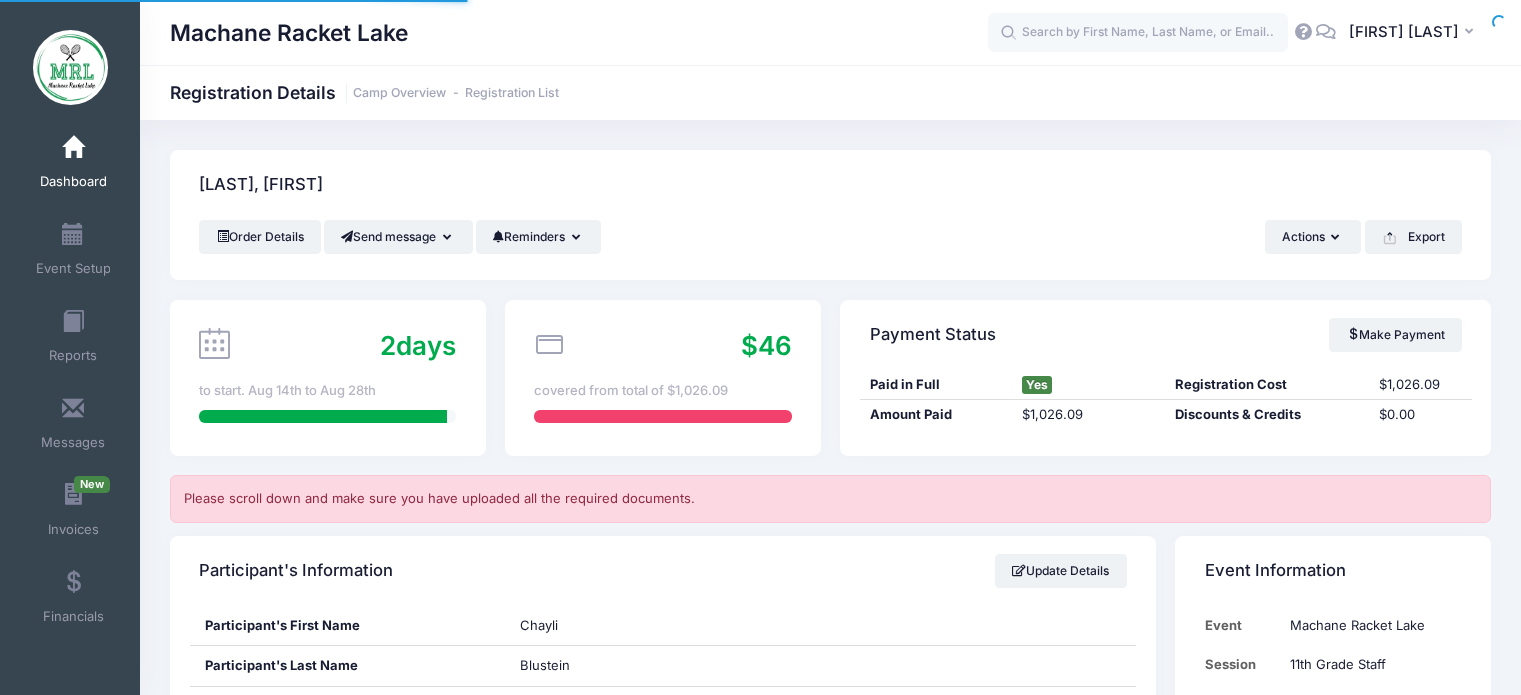 scroll, scrollTop: 0, scrollLeft: 0, axis: both 